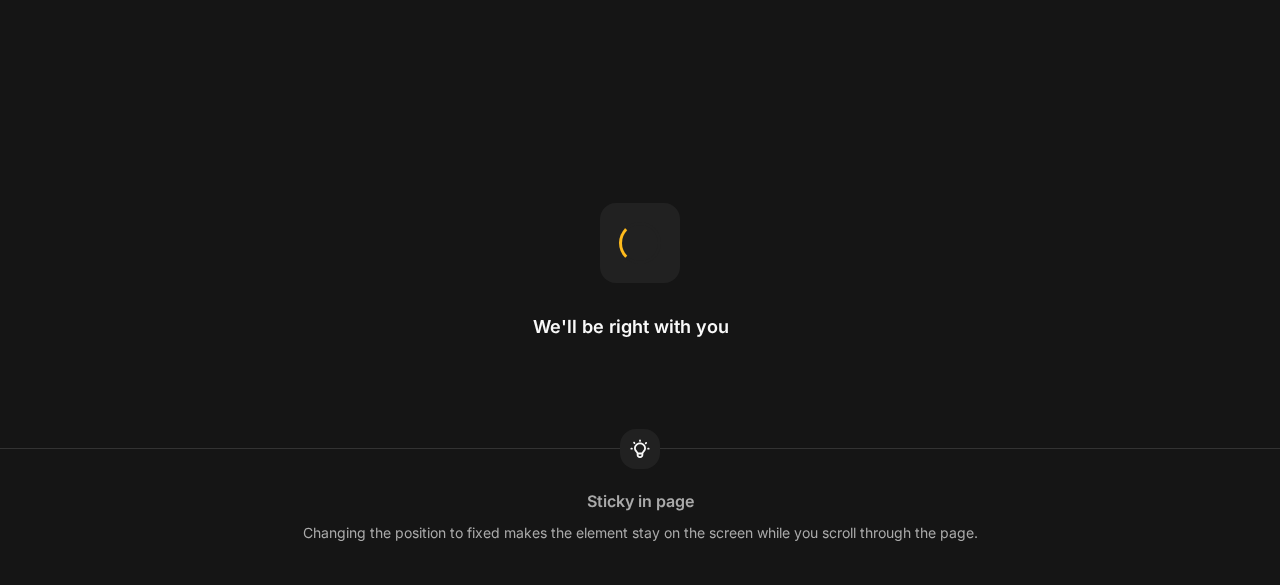 scroll, scrollTop: 0, scrollLeft: 0, axis: both 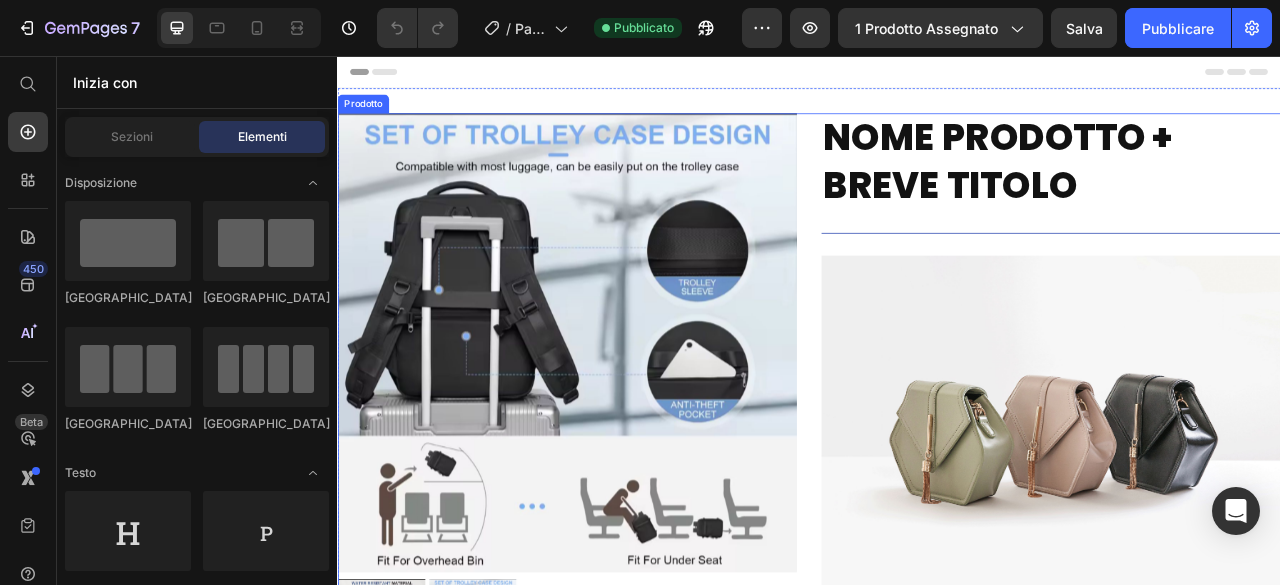 click on "Titolo Linea" at bounding box center [1245, 281] 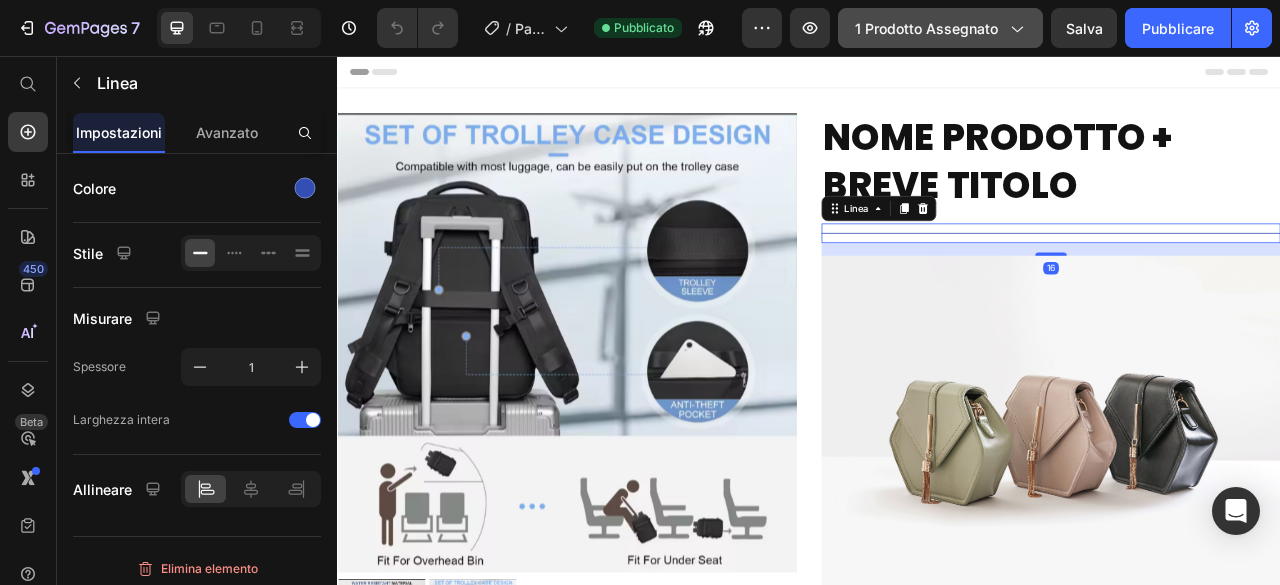 click on "1 prodotto assegnato" 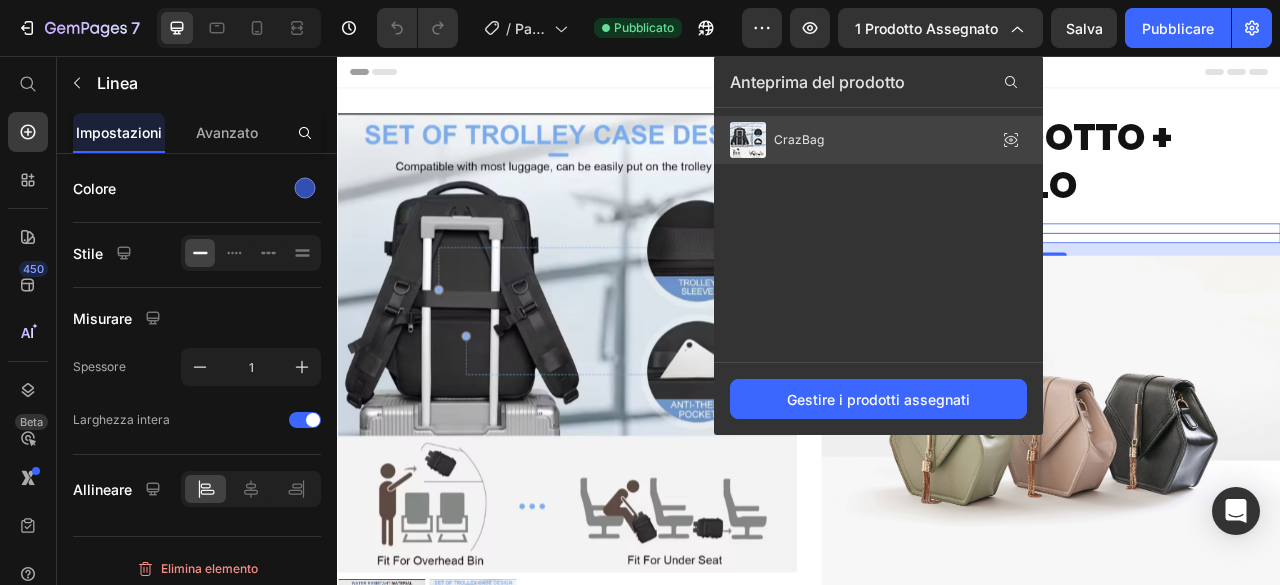 click on "CrazBag" 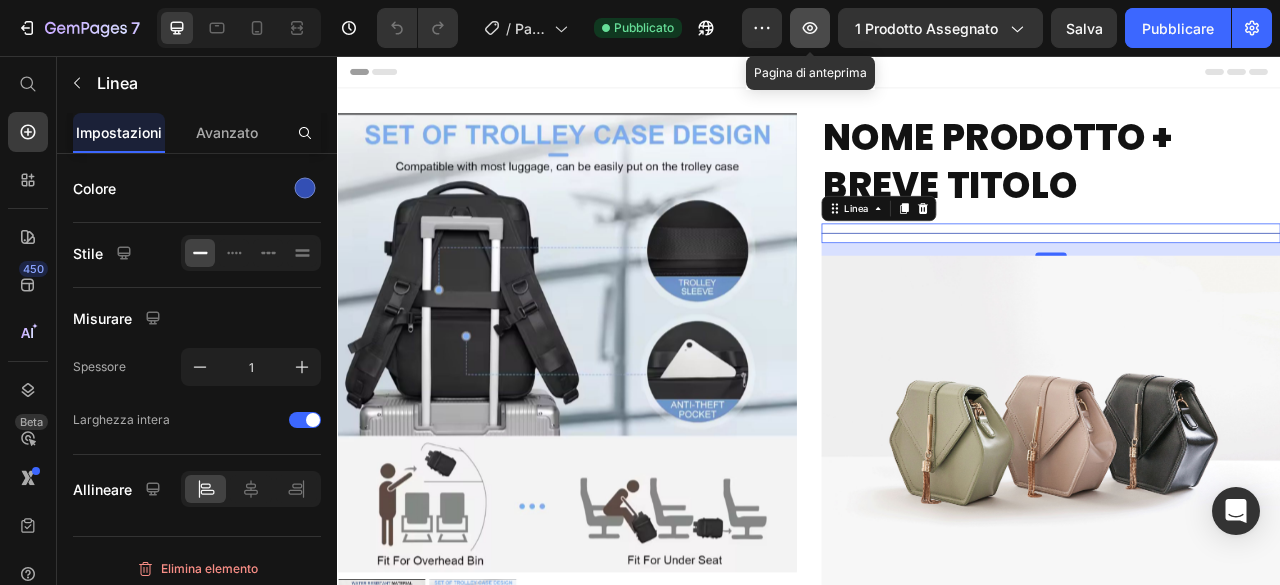 click 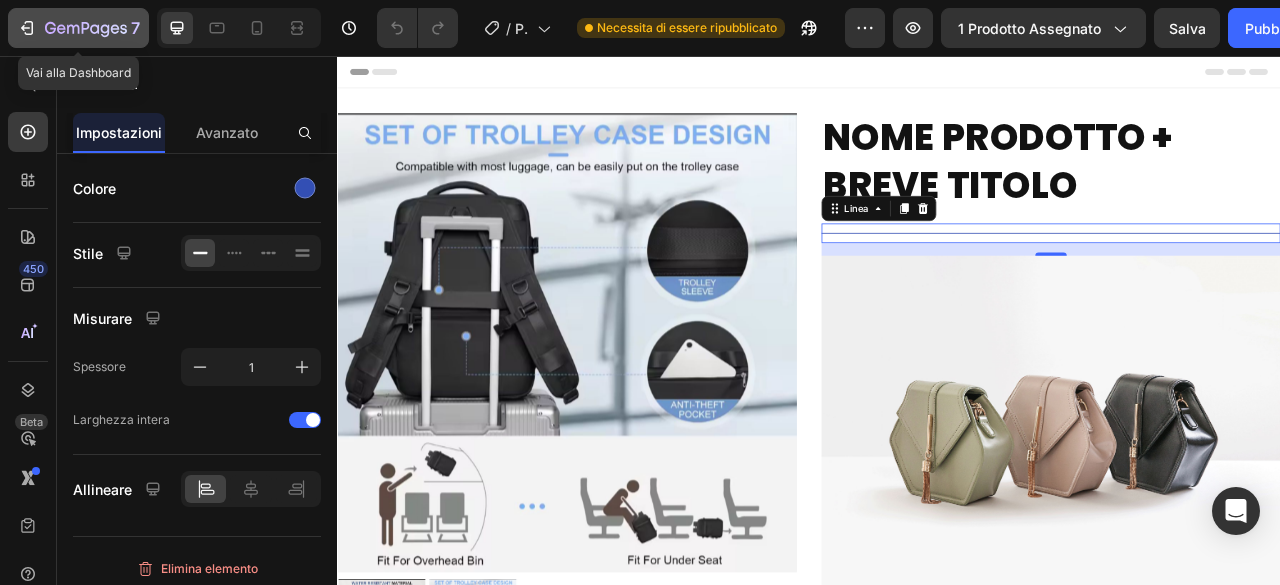 click 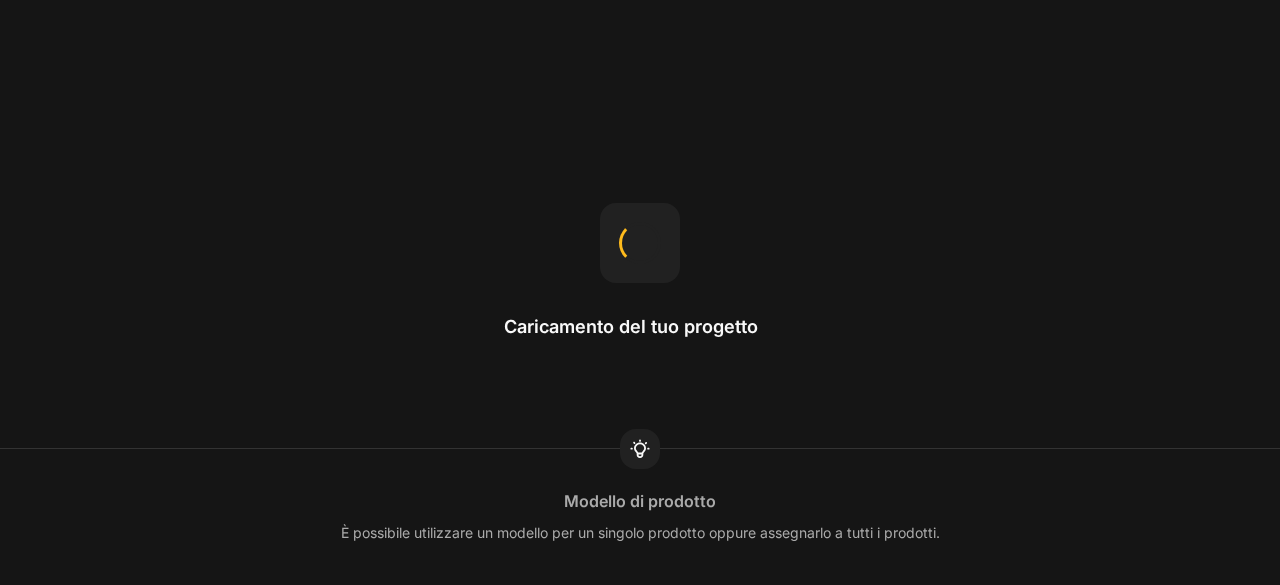 scroll, scrollTop: 0, scrollLeft: 0, axis: both 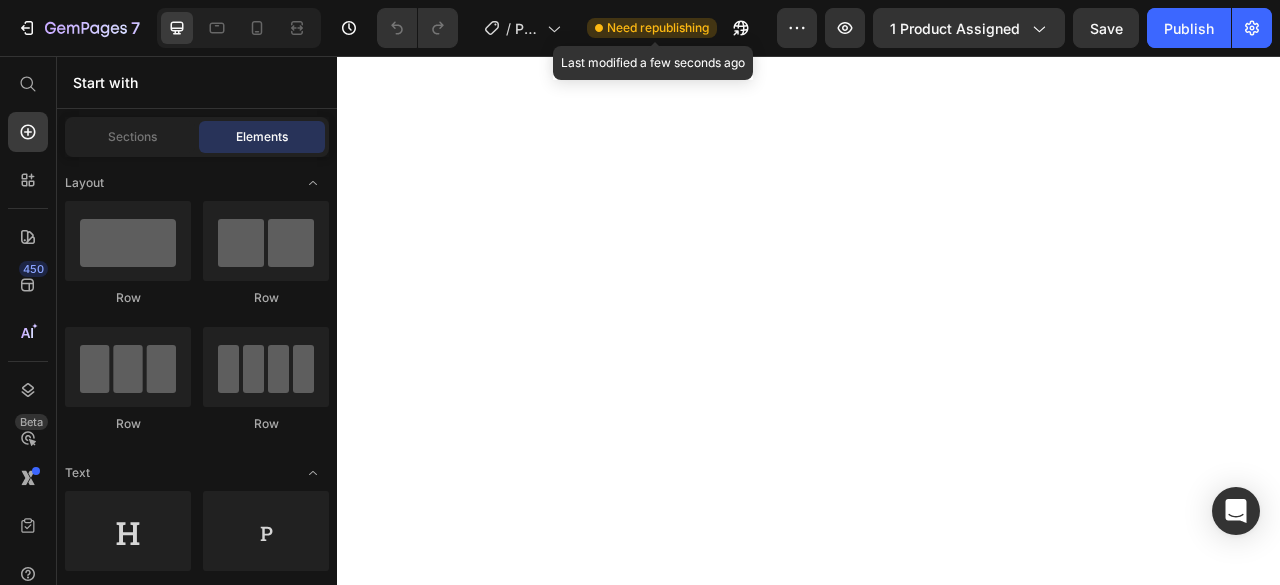 click on "Need republishing" at bounding box center [658, 28] 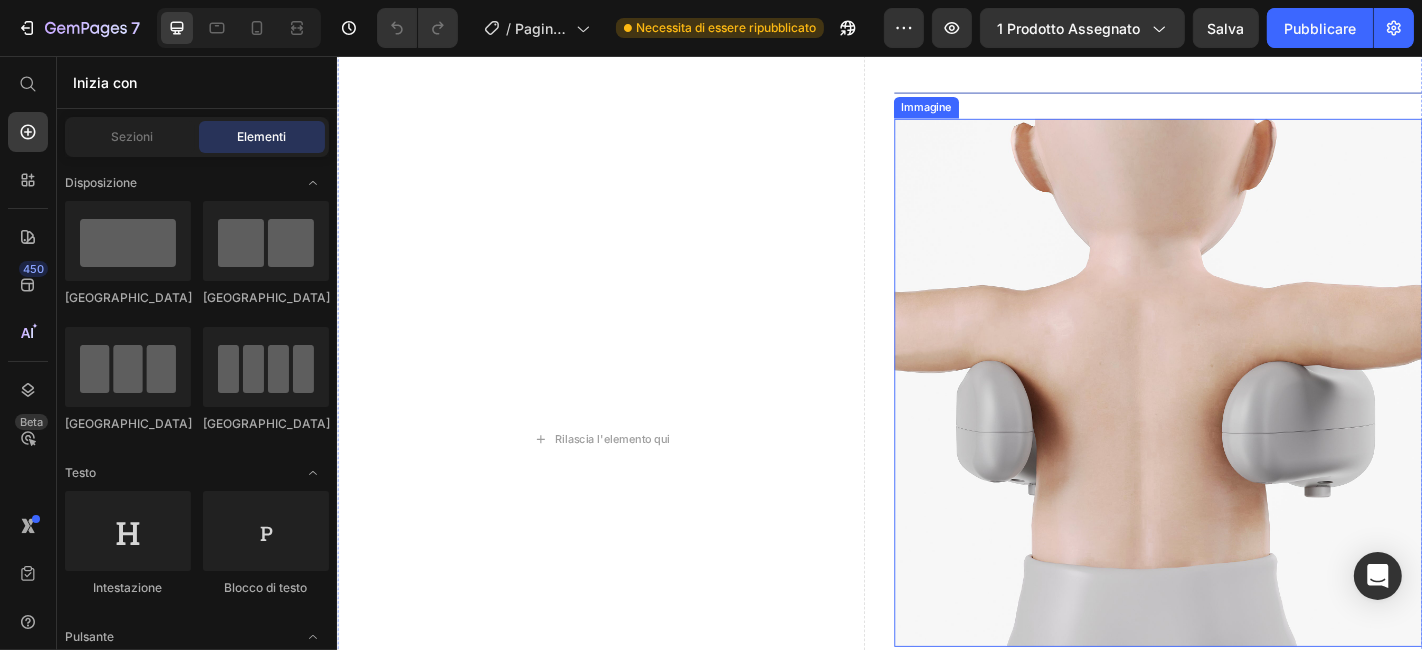 scroll, scrollTop: 185, scrollLeft: 0, axis: vertical 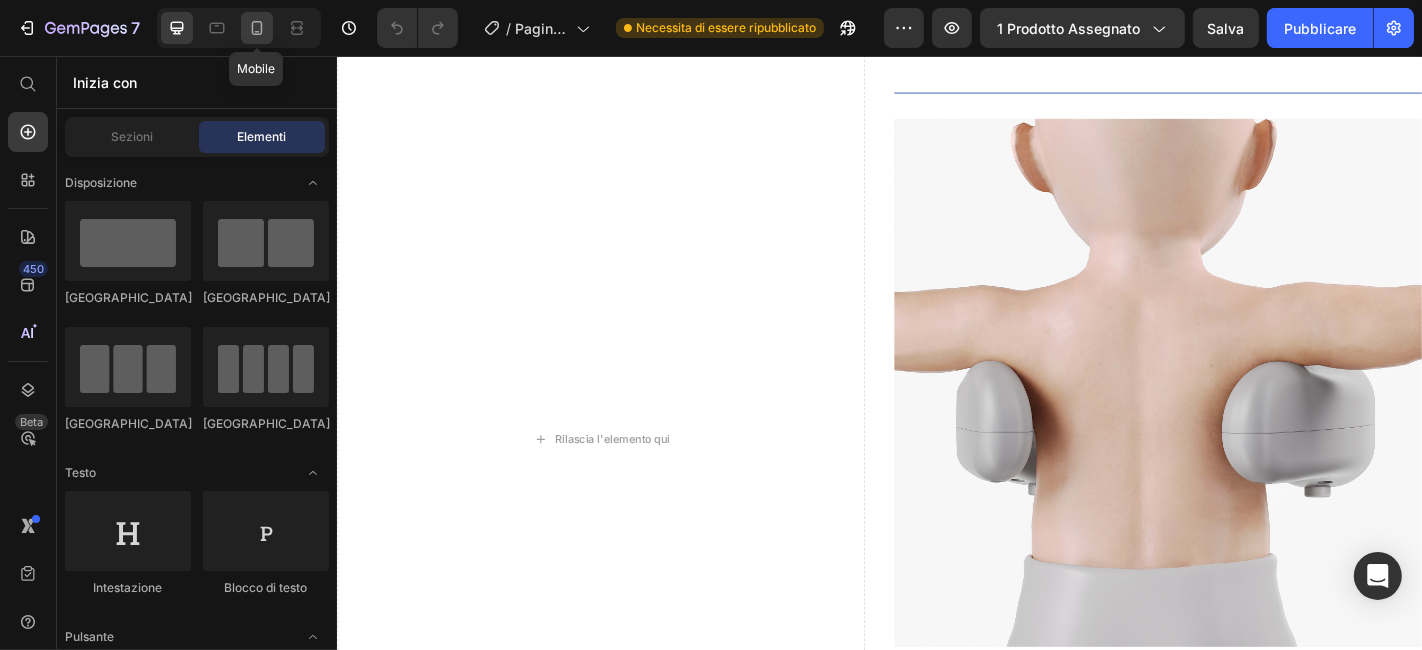 click 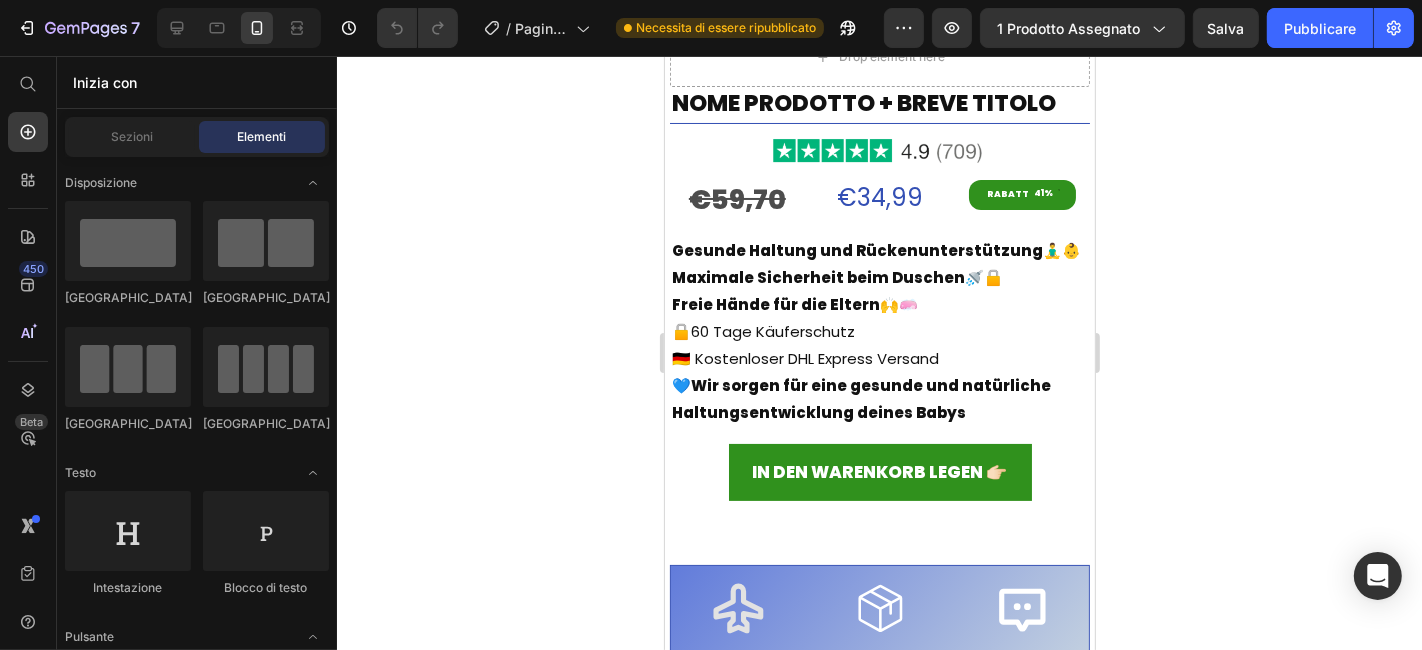scroll, scrollTop: 0, scrollLeft: 0, axis: both 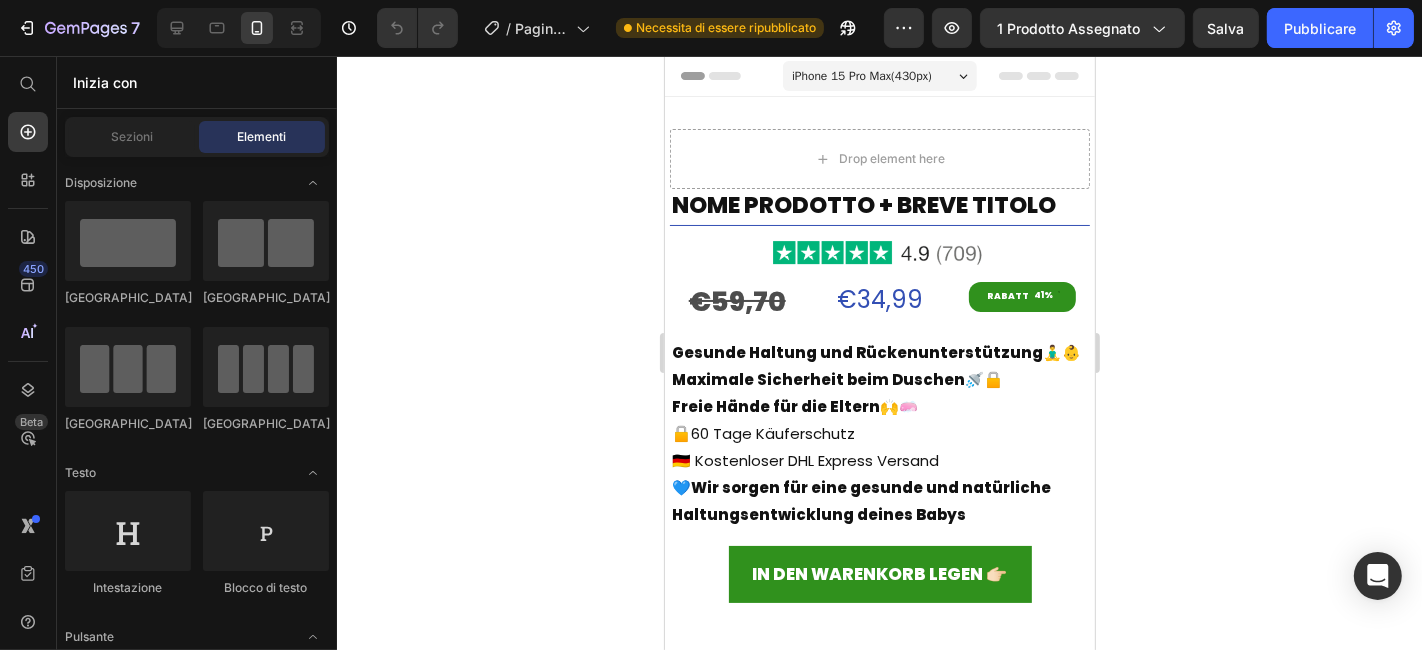 click 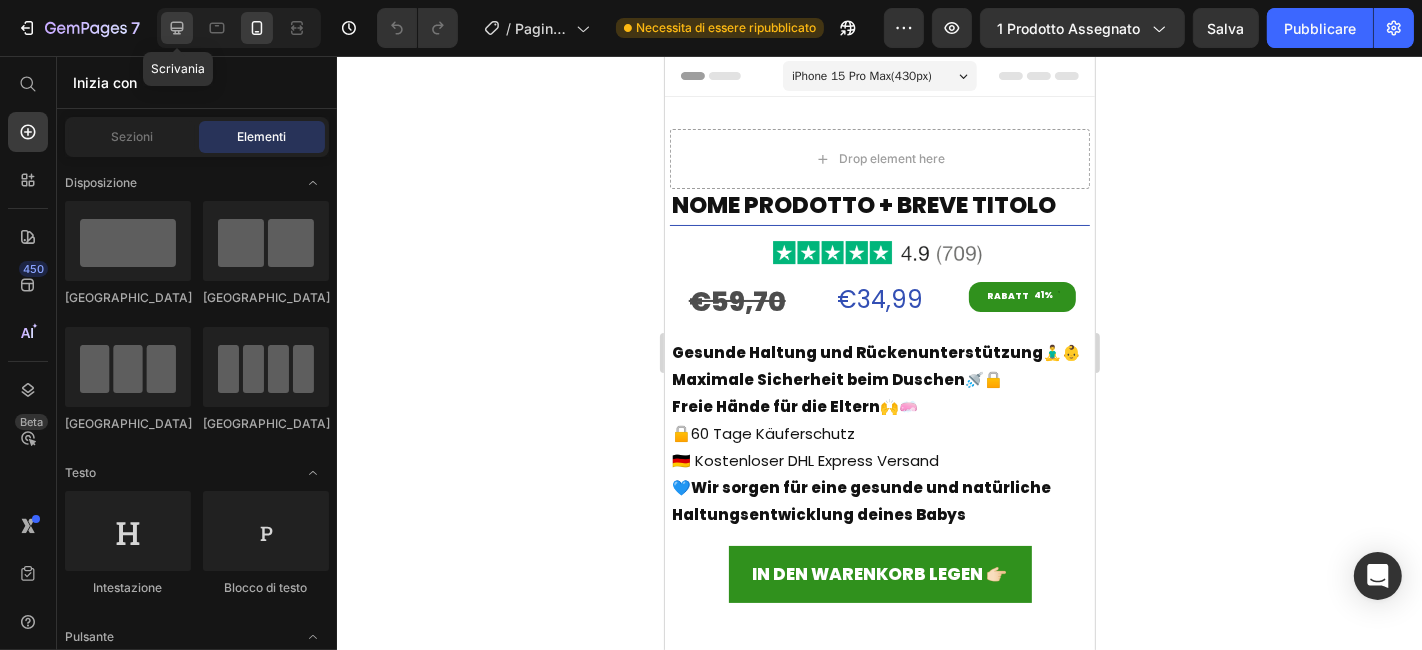 click 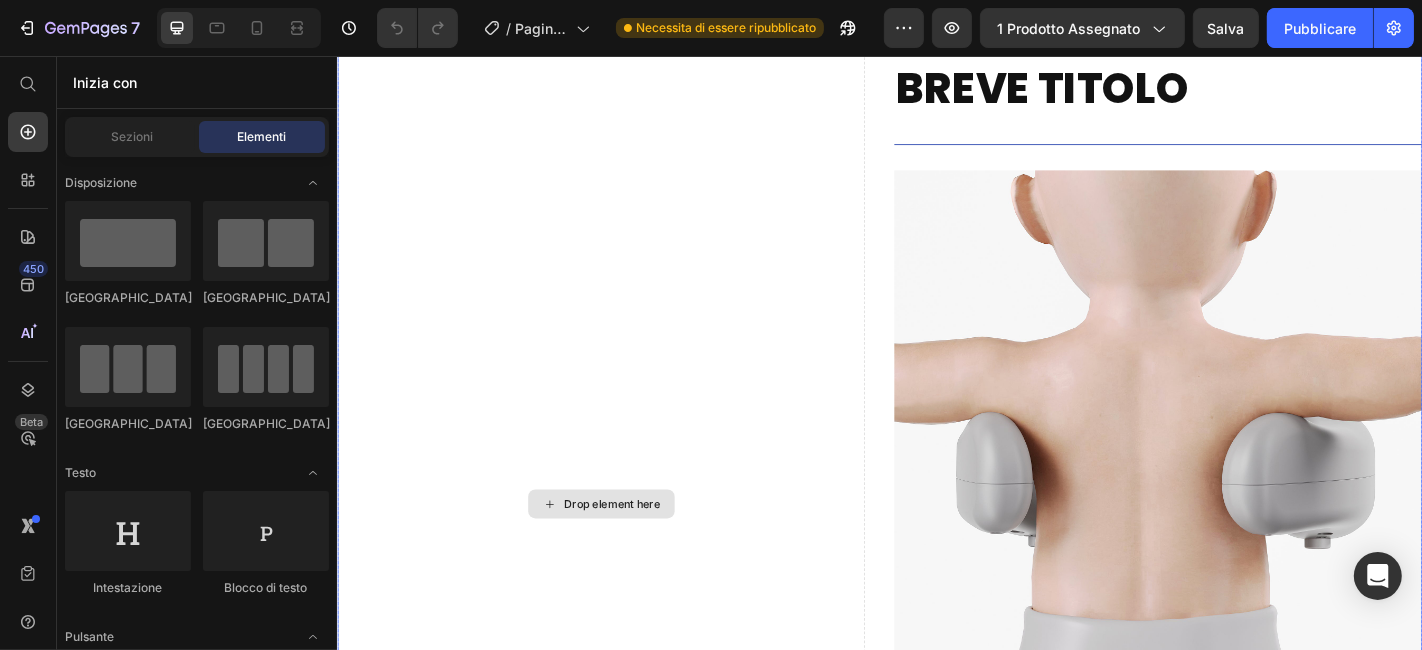 scroll, scrollTop: 0, scrollLeft: 0, axis: both 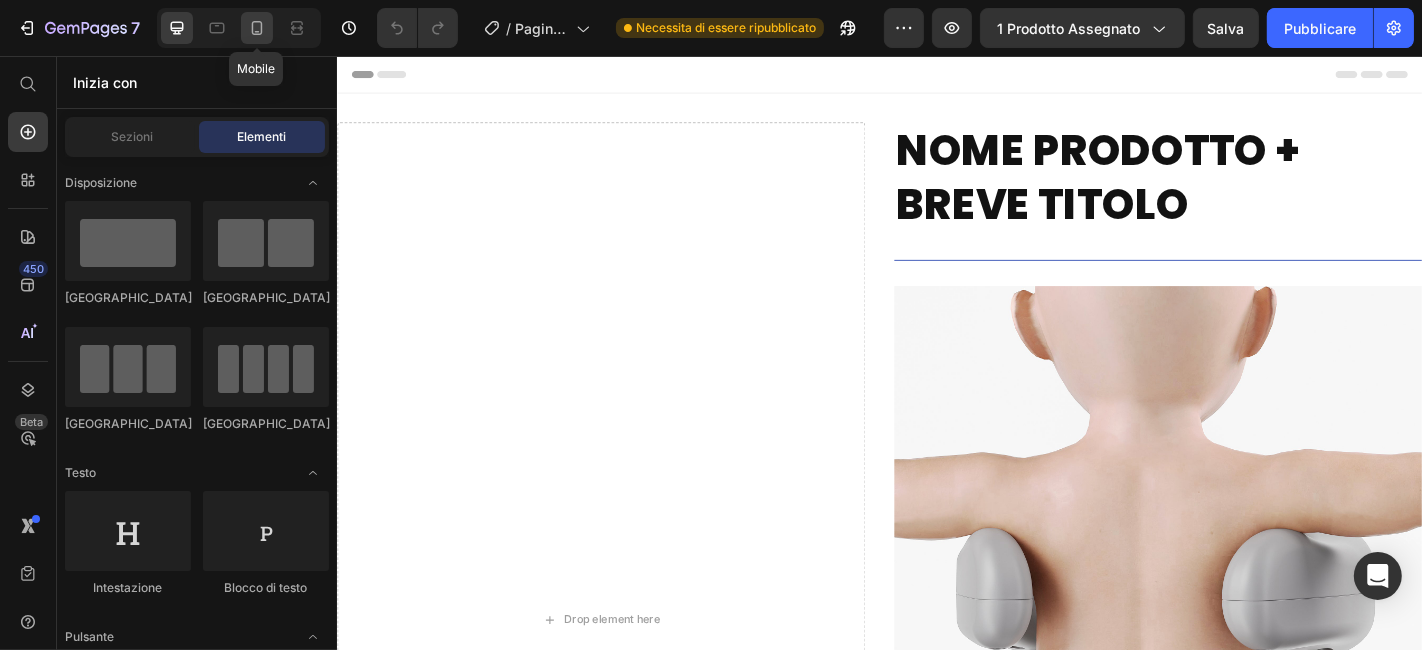 click 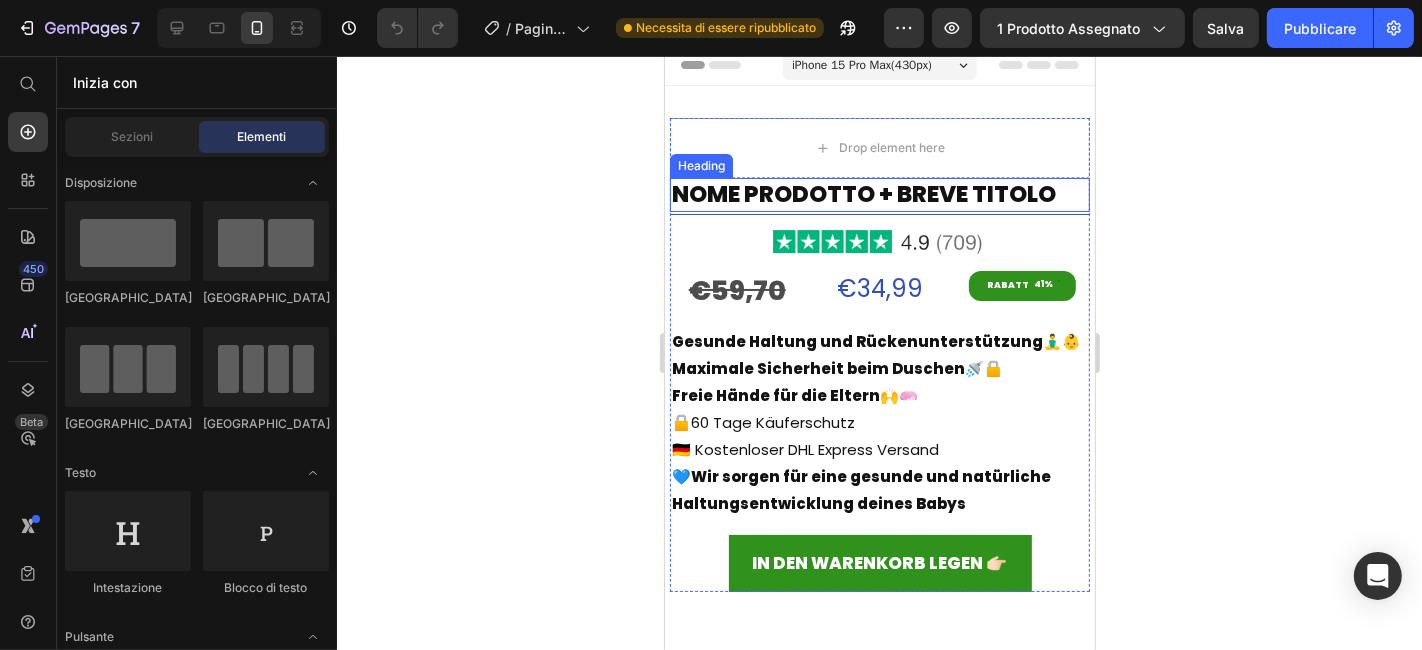 scroll, scrollTop: 0, scrollLeft: 0, axis: both 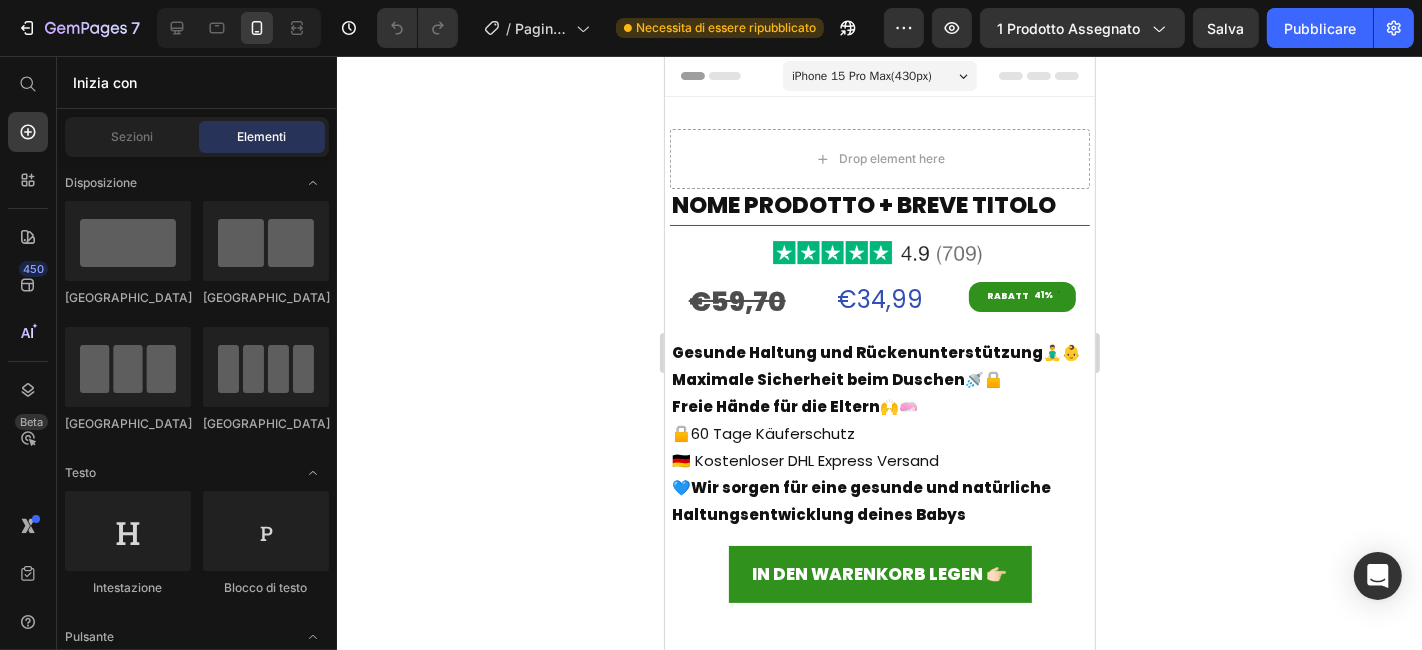 click on "iPhone 15 Pro Max  ( 430 px)" at bounding box center (861, 75) 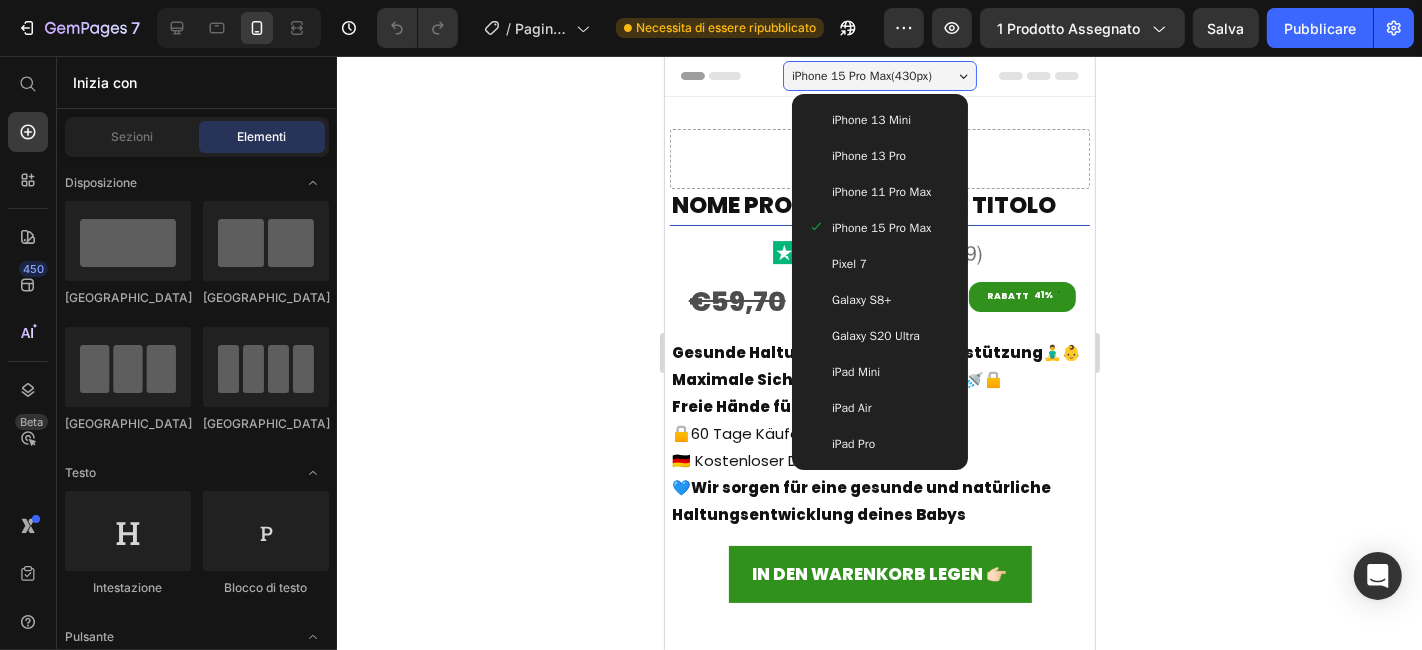 click on "iPhone 15 Pro Max" at bounding box center (880, 227) 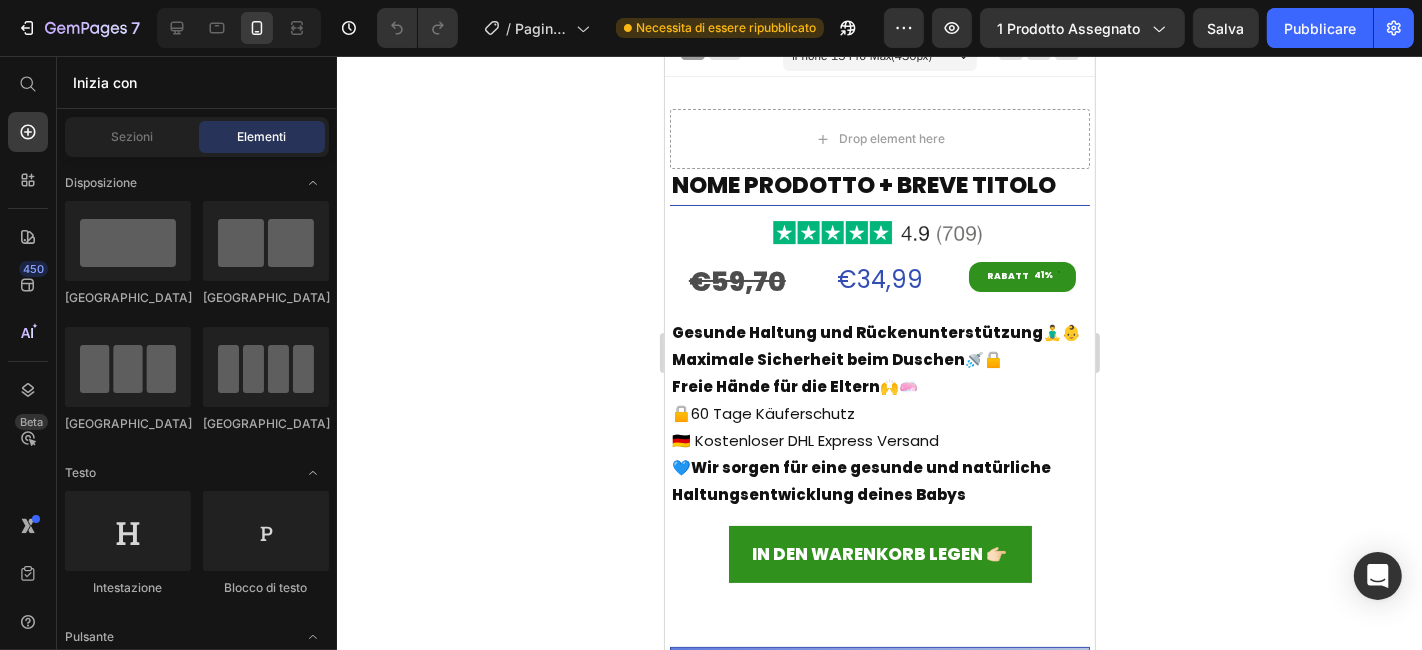 scroll, scrollTop: 0, scrollLeft: 0, axis: both 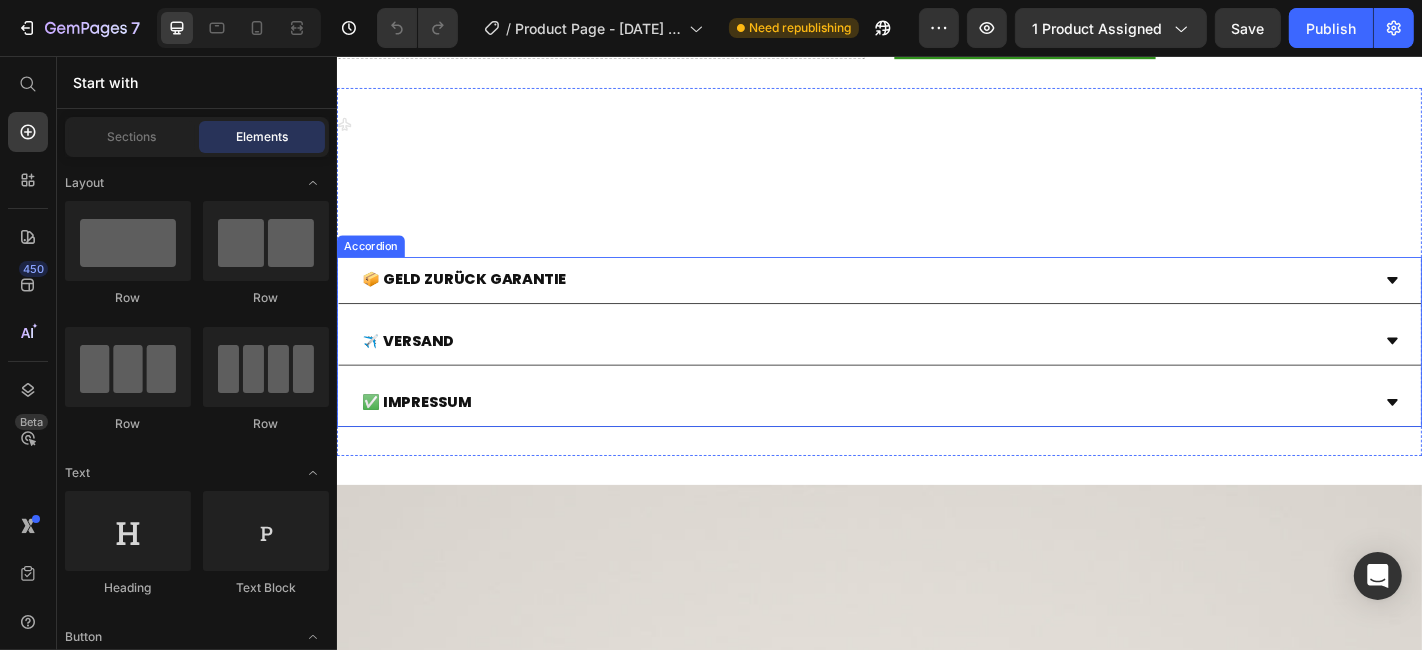 click on "📦 Geld zurück Garantie" at bounding box center [920, 303] 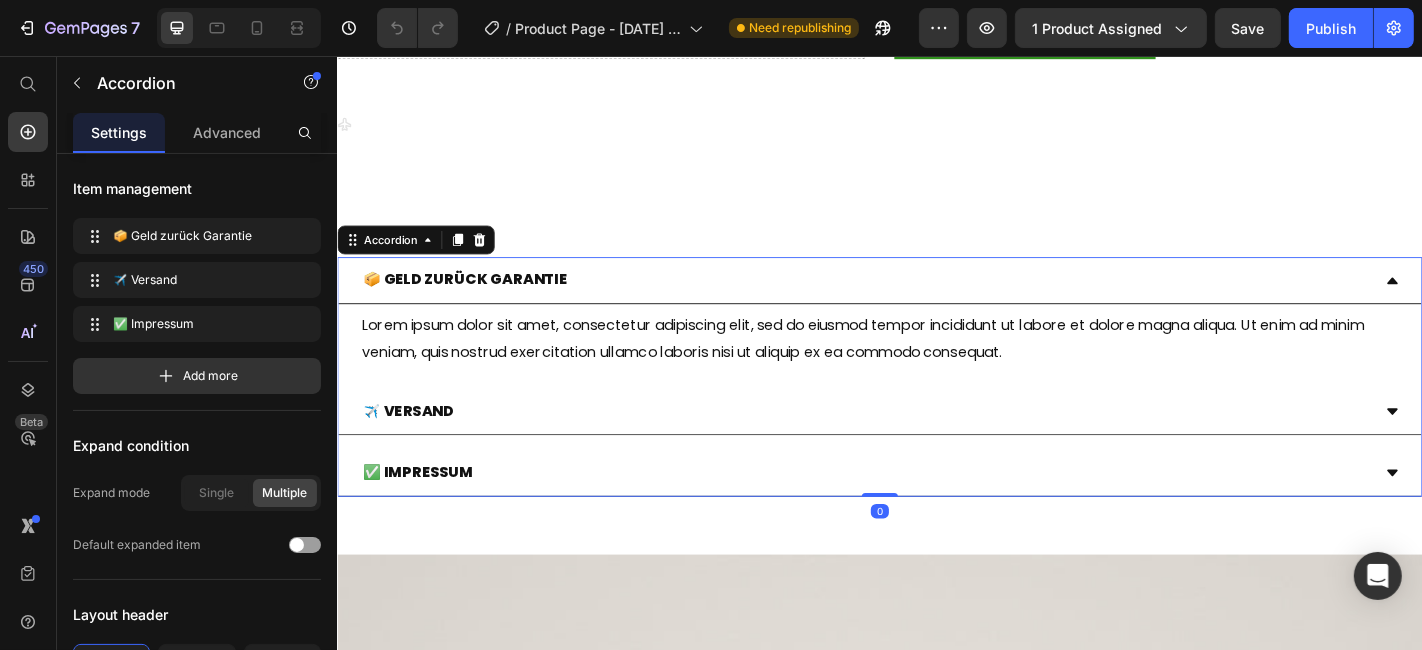 click on "📦 Geld zurück Garantie" at bounding box center (920, 303) 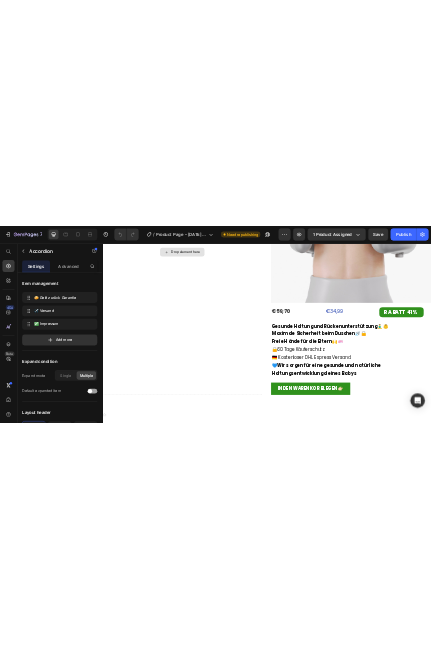 scroll, scrollTop: 555, scrollLeft: 0, axis: vertical 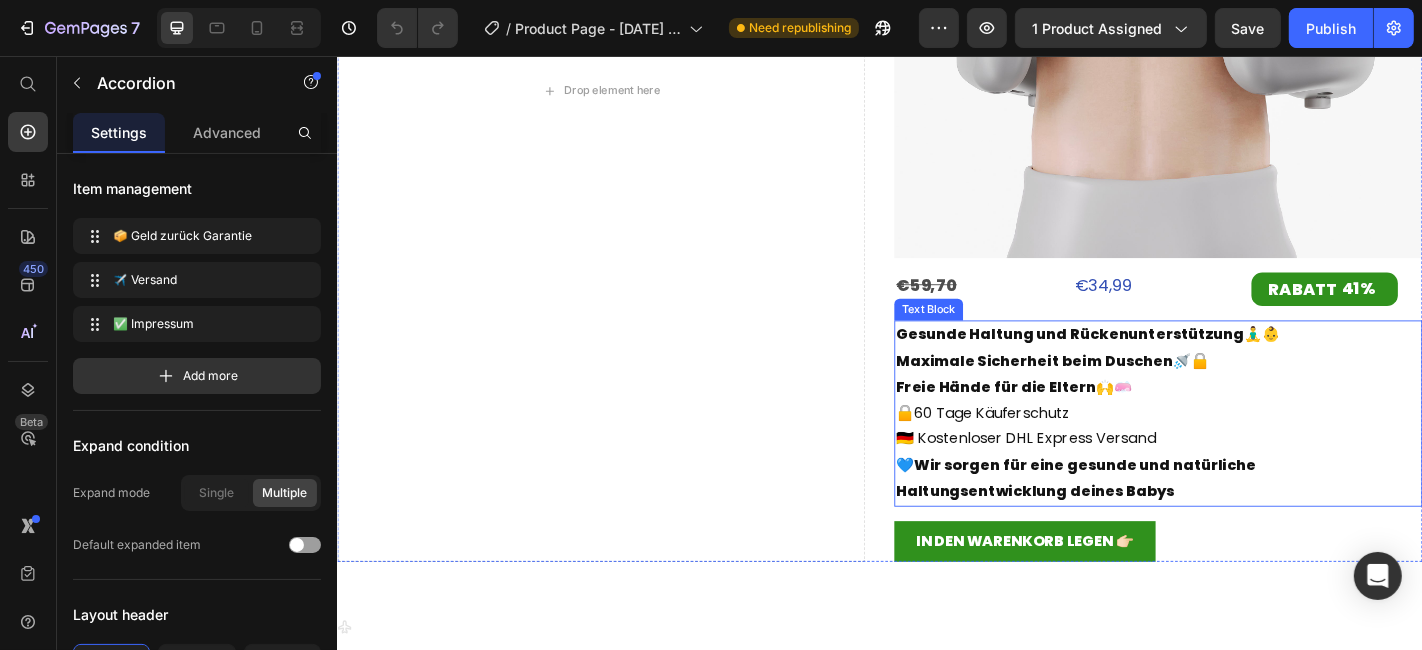 click on "Freie Hände für die Eltern  🙌🧼" at bounding box center (1244, 422) 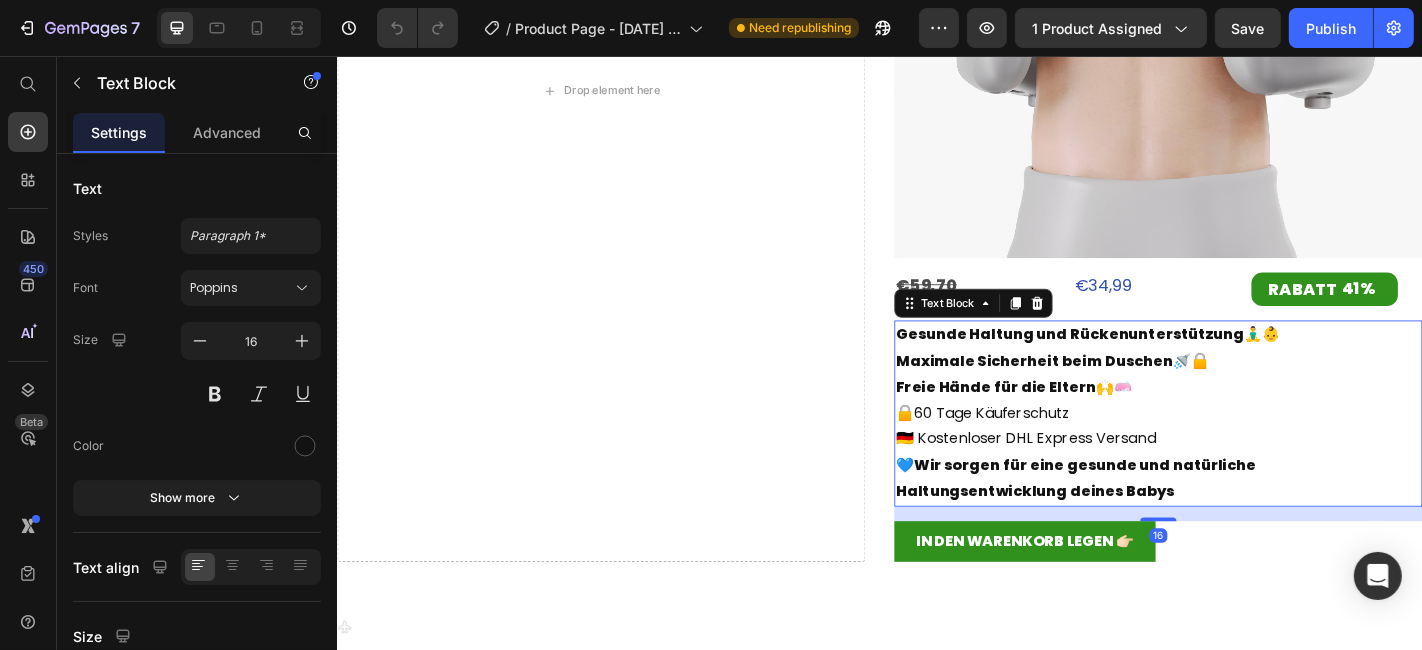 click on "Freie Hände für die Eltern  🙌🧼" at bounding box center [1244, 422] 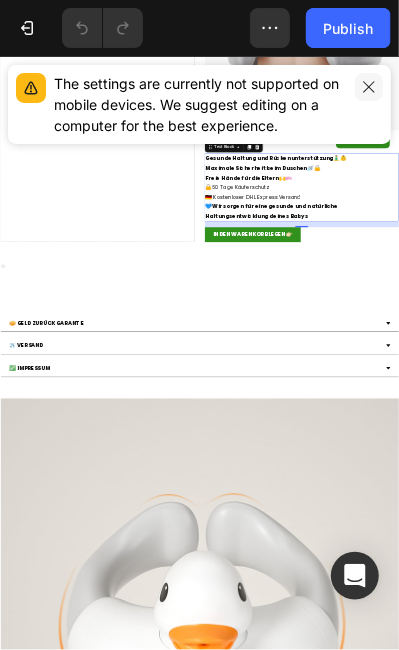 click 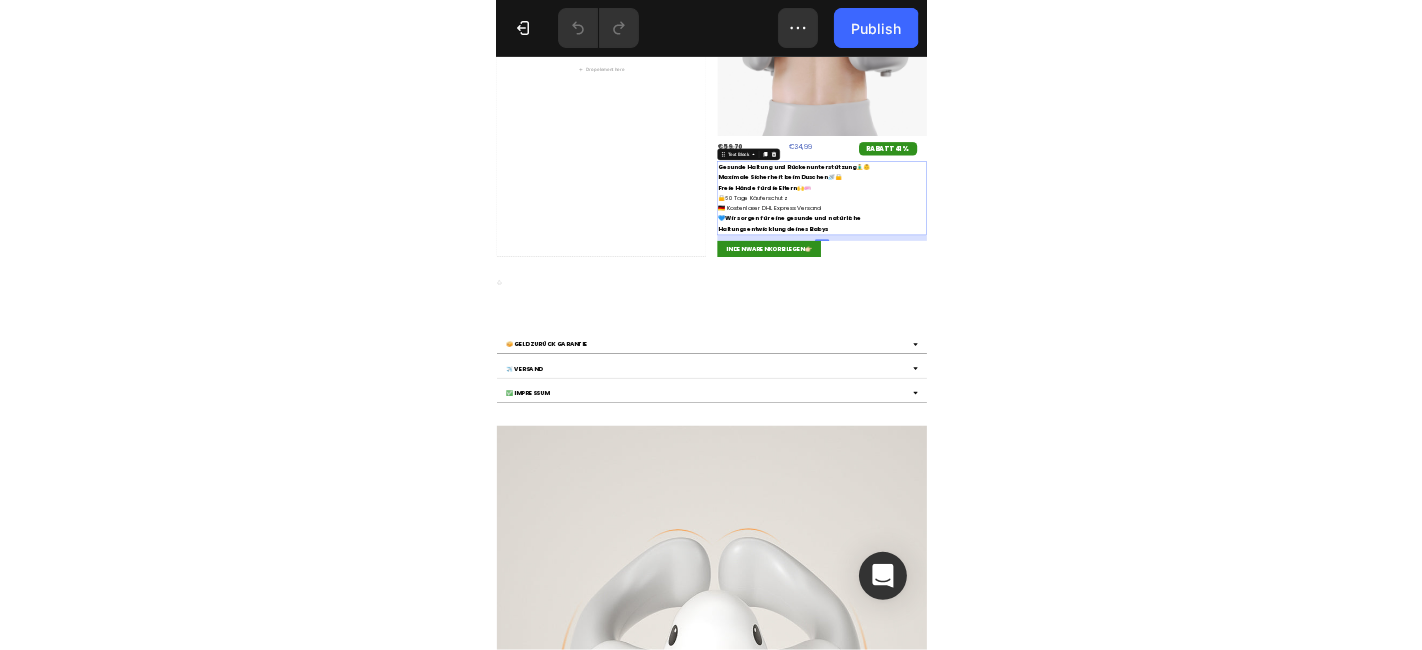 scroll, scrollTop: 0, scrollLeft: 0, axis: both 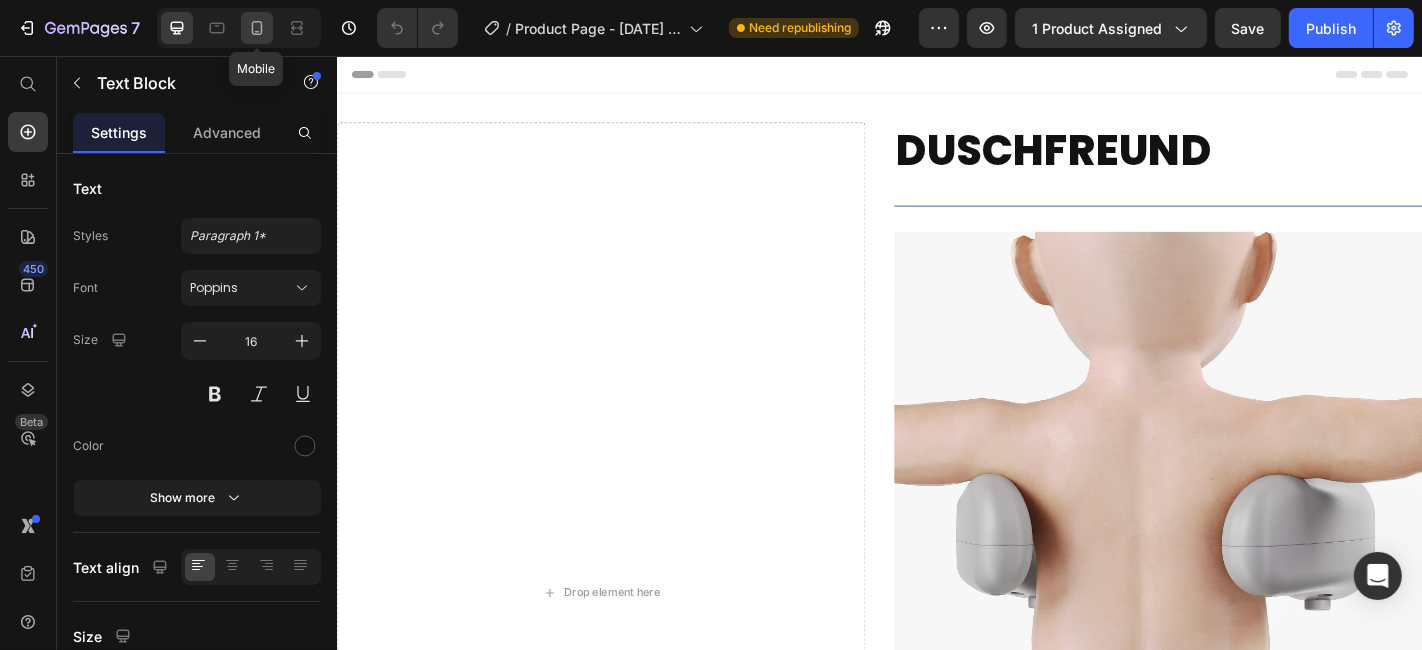 click 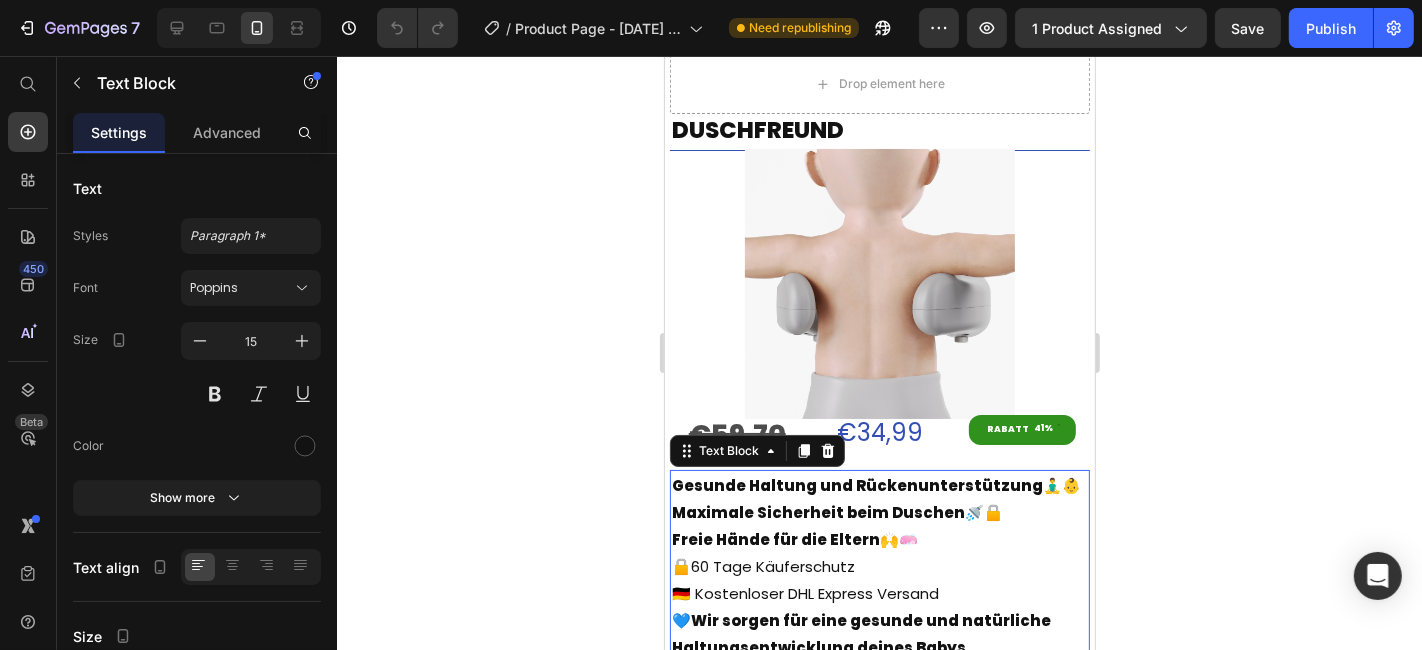 scroll, scrollTop: 0, scrollLeft: 0, axis: both 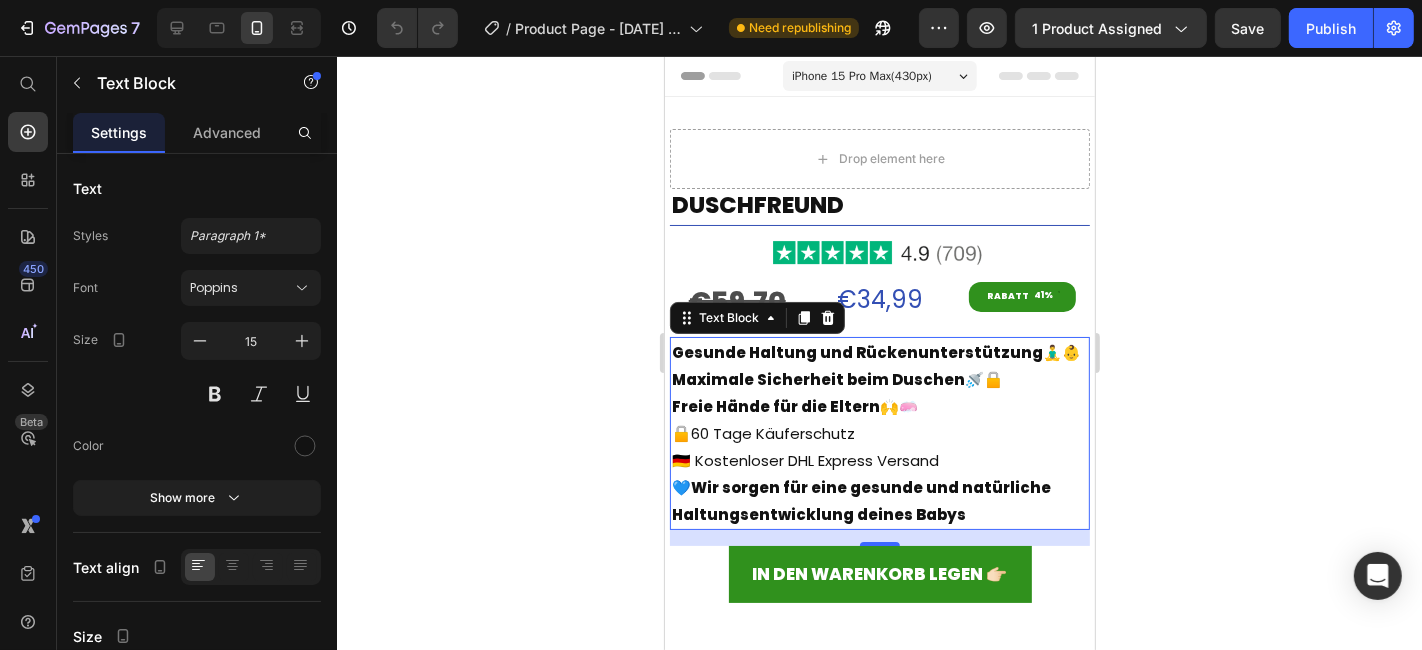click 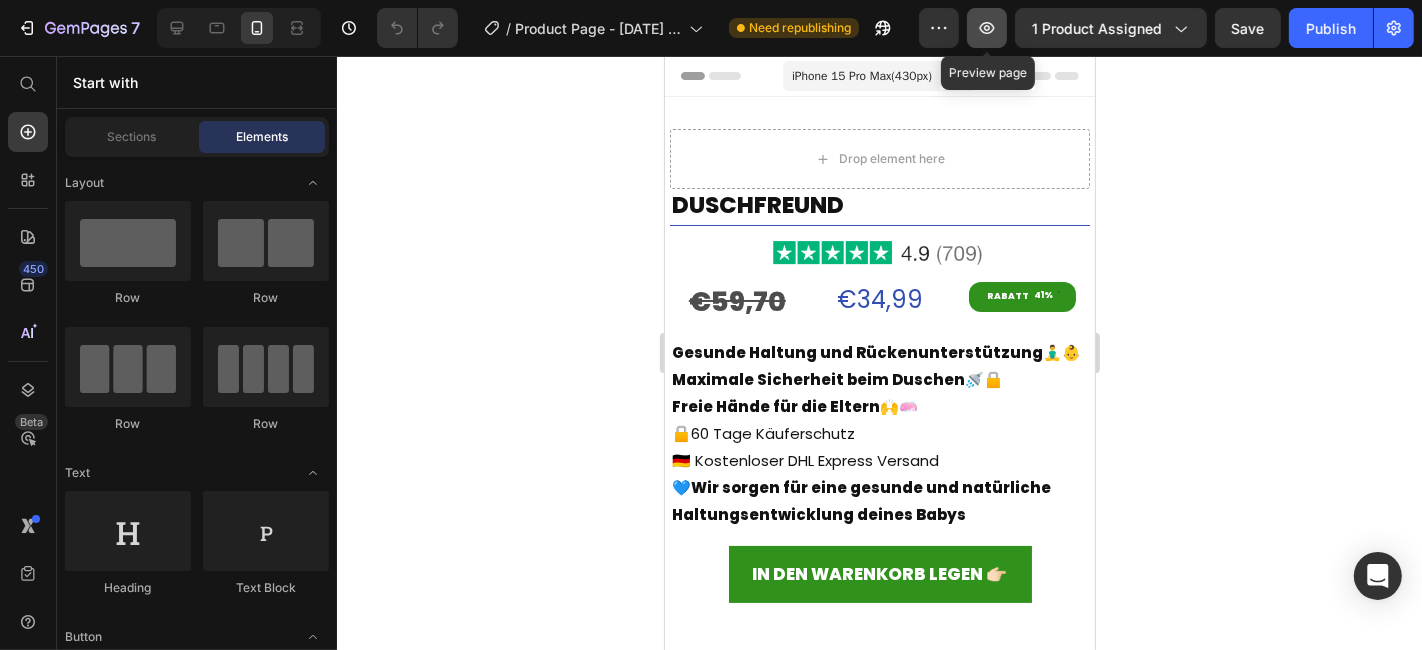click 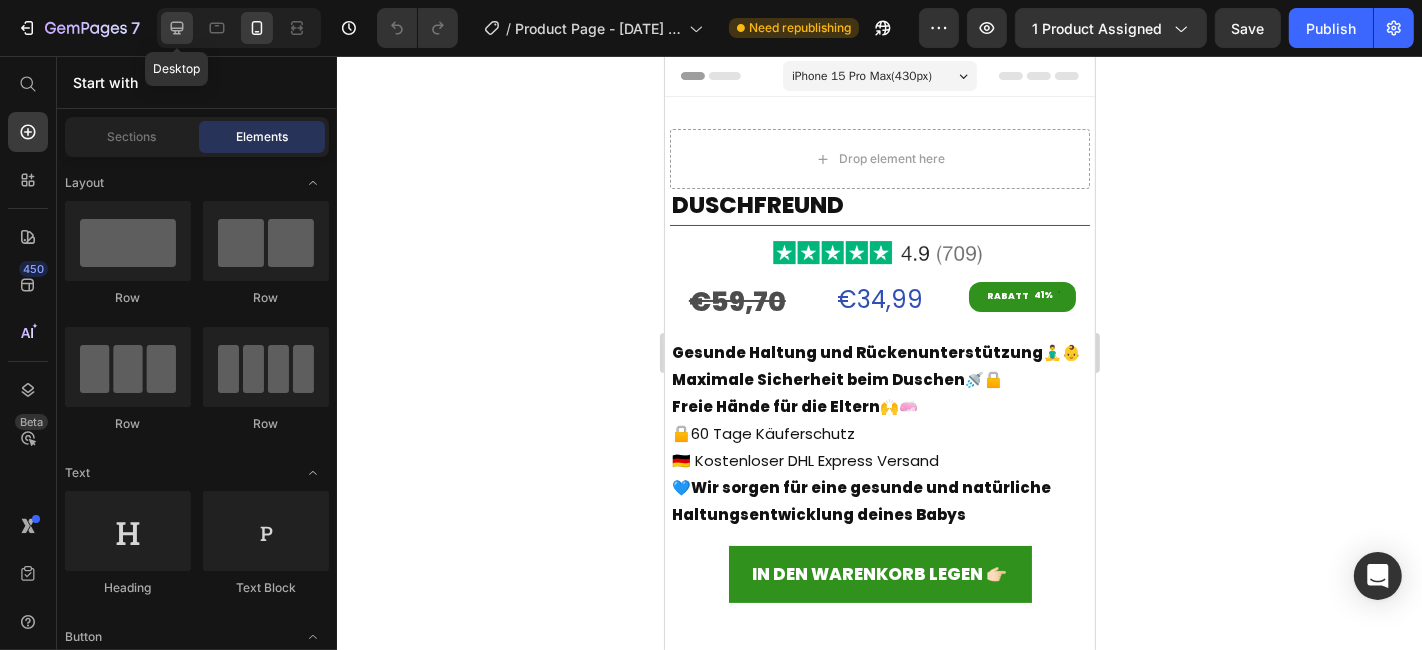 click 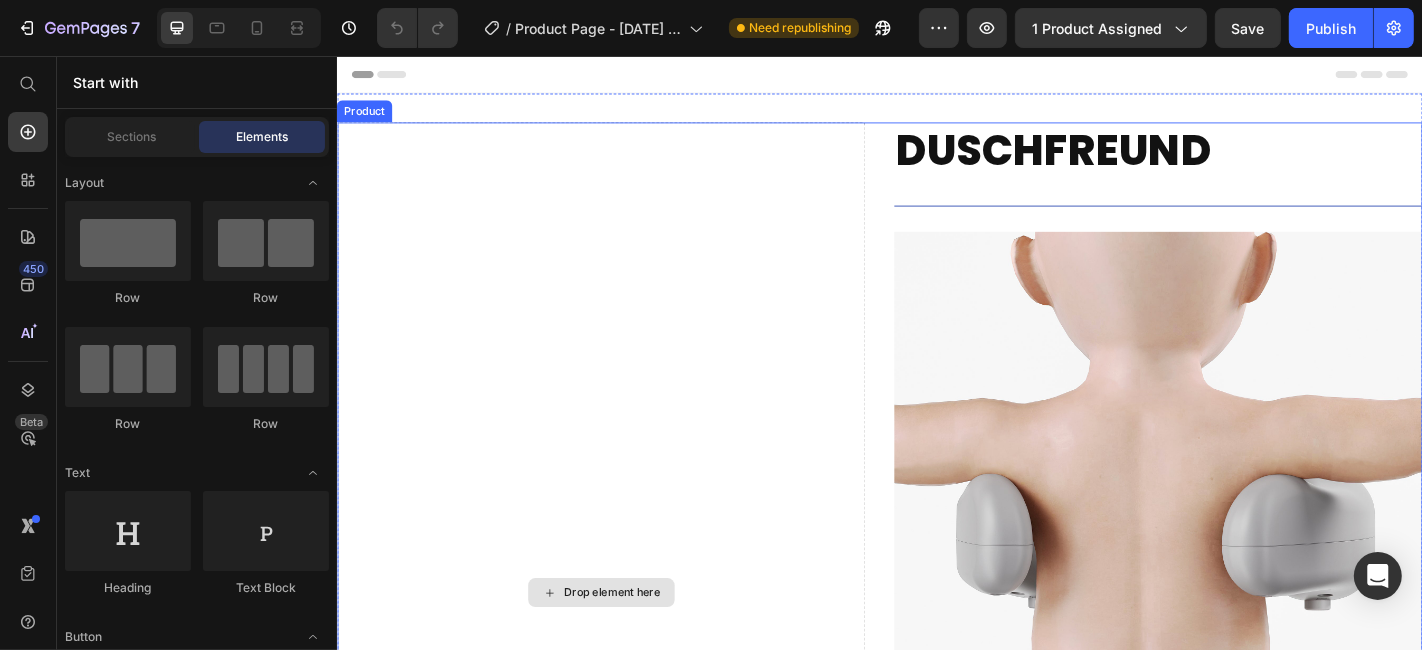 click on "Drop element here" at bounding box center [628, 649] 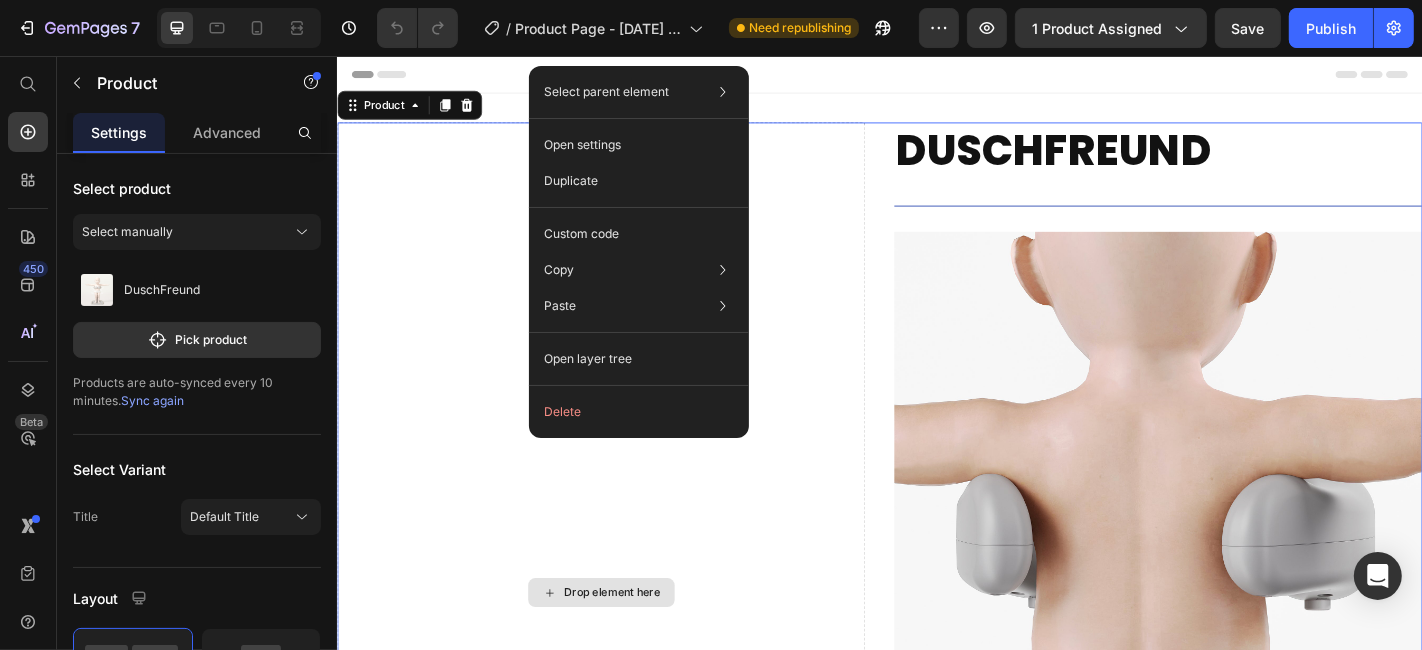 click on "Drop element here" at bounding box center [628, 649] 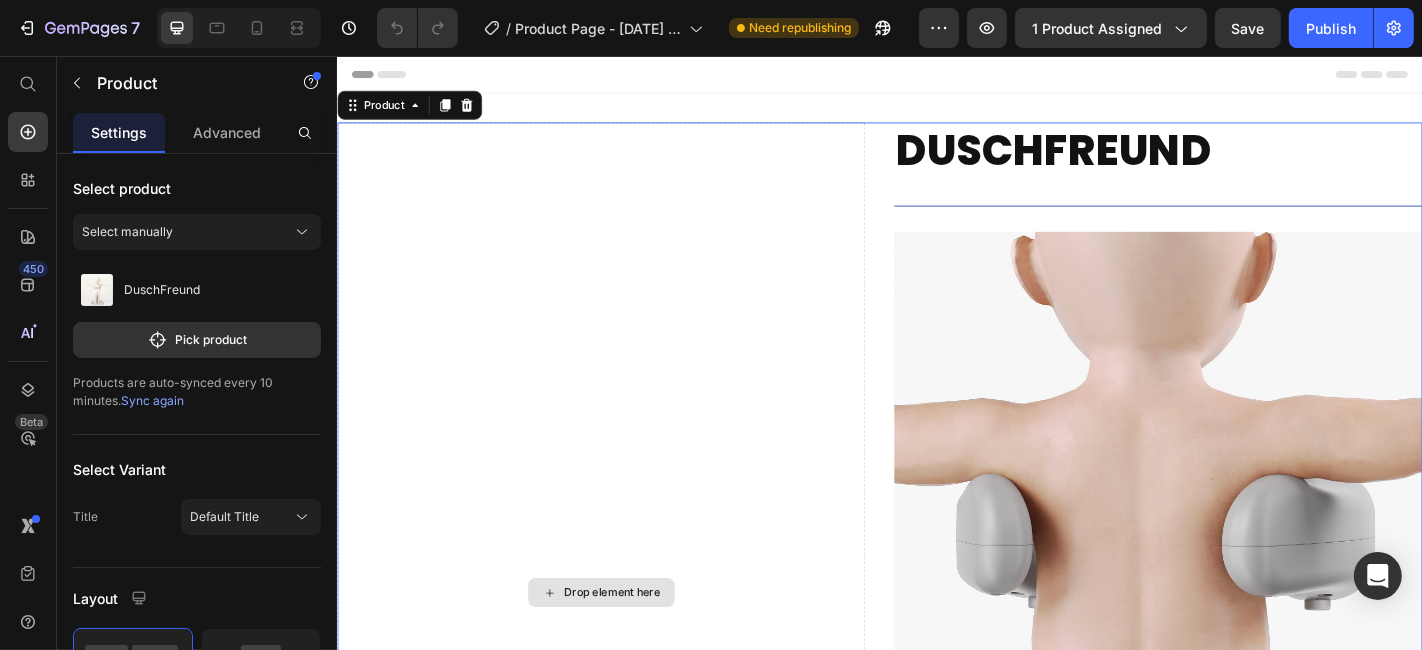 click on "Drop element here" at bounding box center (628, 649) 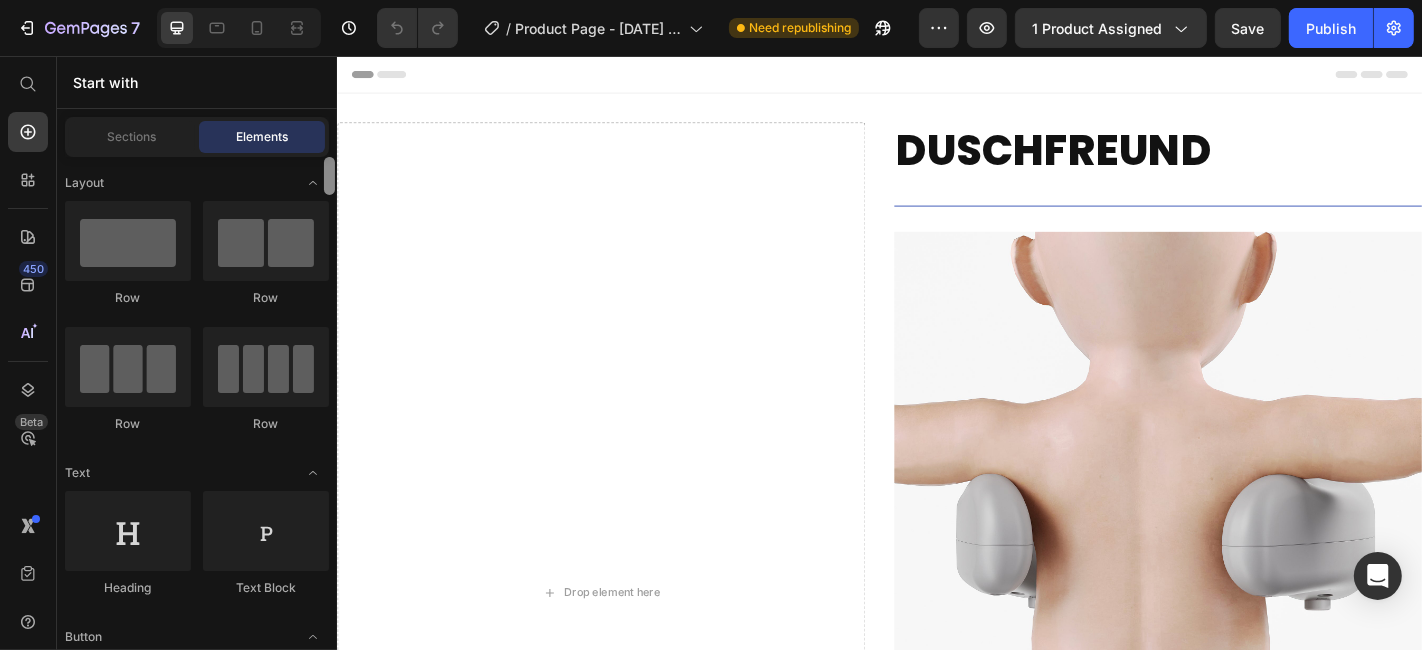scroll, scrollTop: 111, scrollLeft: 0, axis: vertical 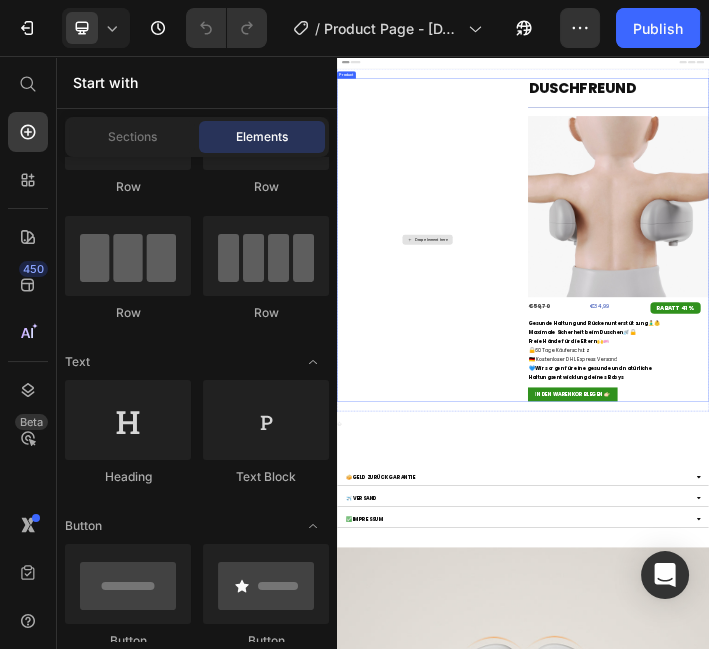 click on "Drop element here" at bounding box center (641, 649) 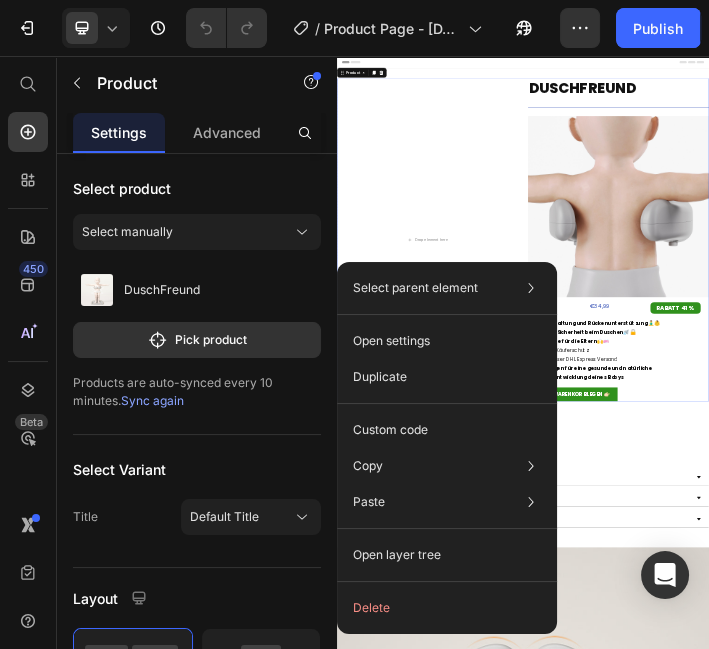 click on "Select parent element" at bounding box center (415, 288) 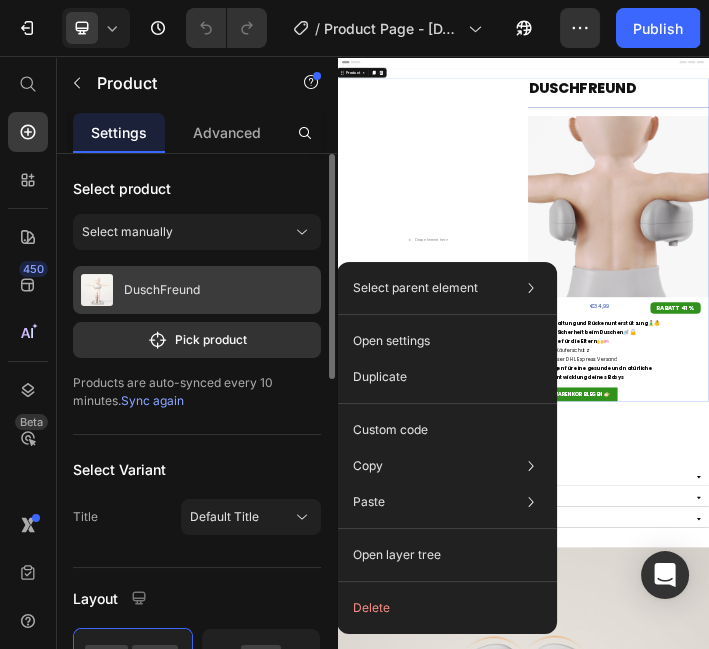 click on "DuschFreund" at bounding box center [162, 290] 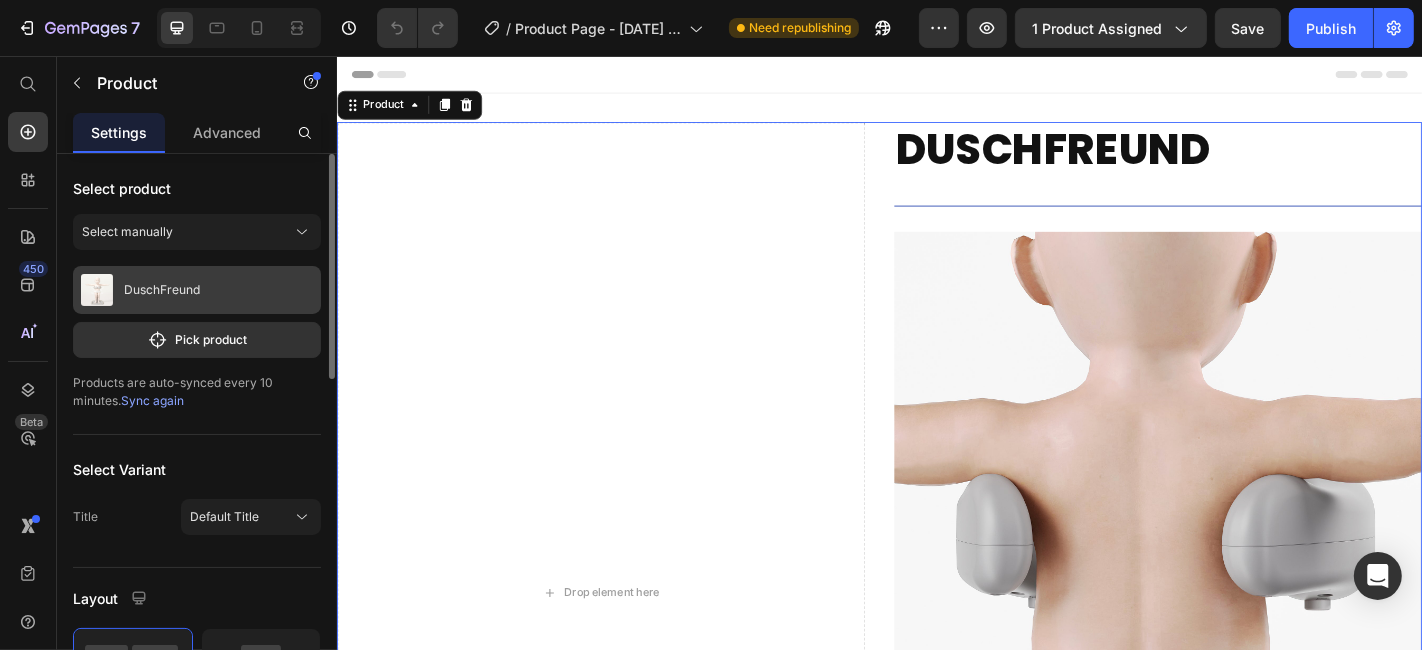 click on "DuschFreund" at bounding box center [197, 290] 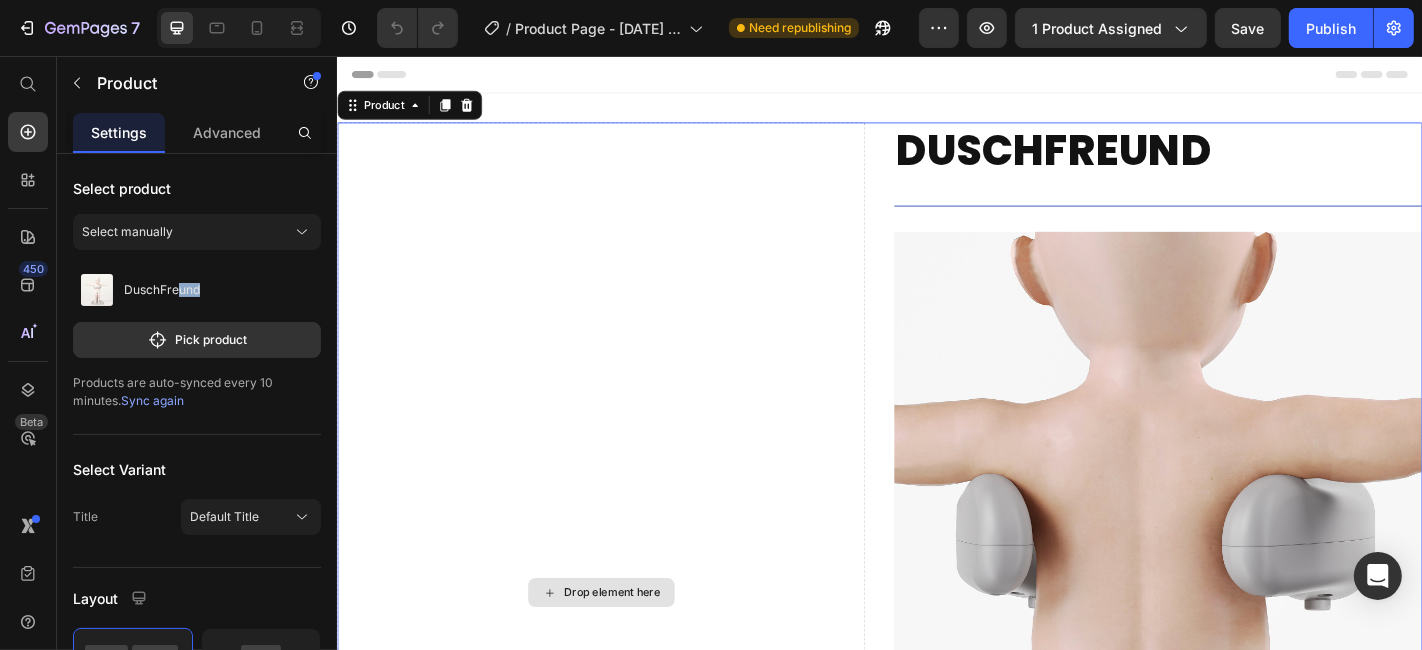 drag, startPoint x: 516, startPoint y: 348, endPoint x: 571, endPoint y: 523, distance: 183.43936 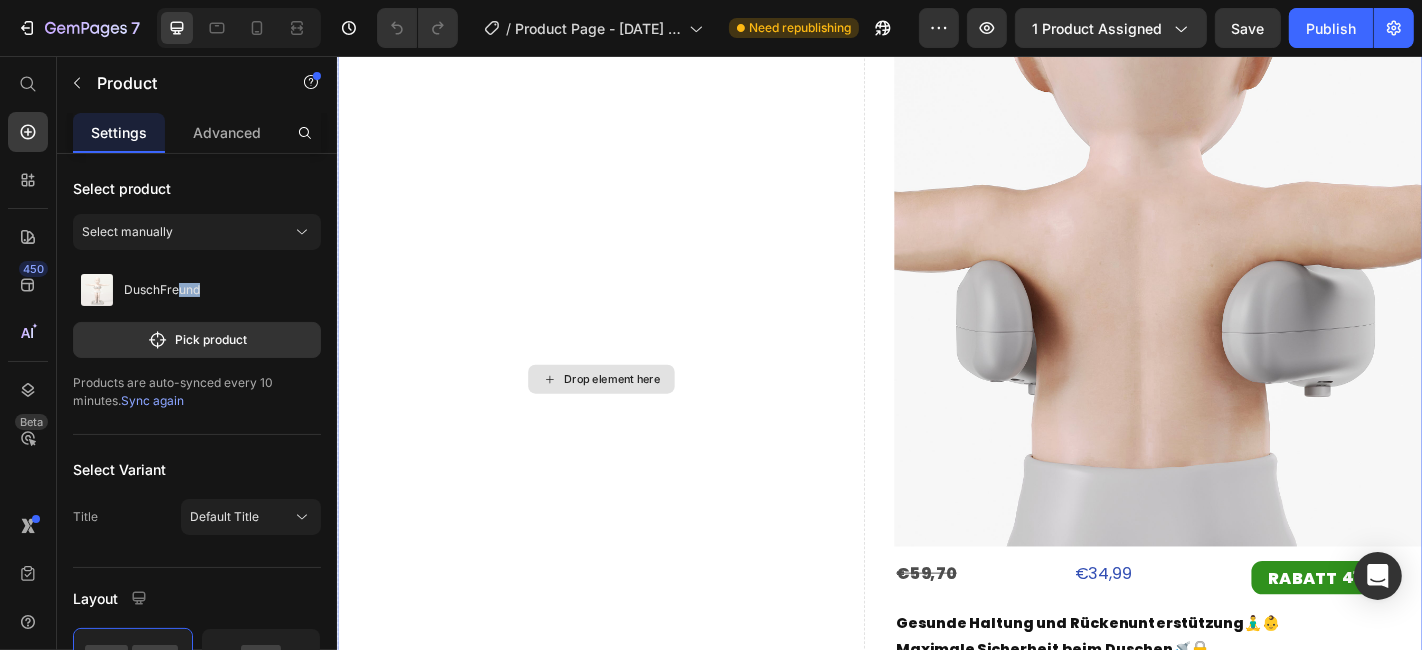 scroll, scrollTop: 222, scrollLeft: 0, axis: vertical 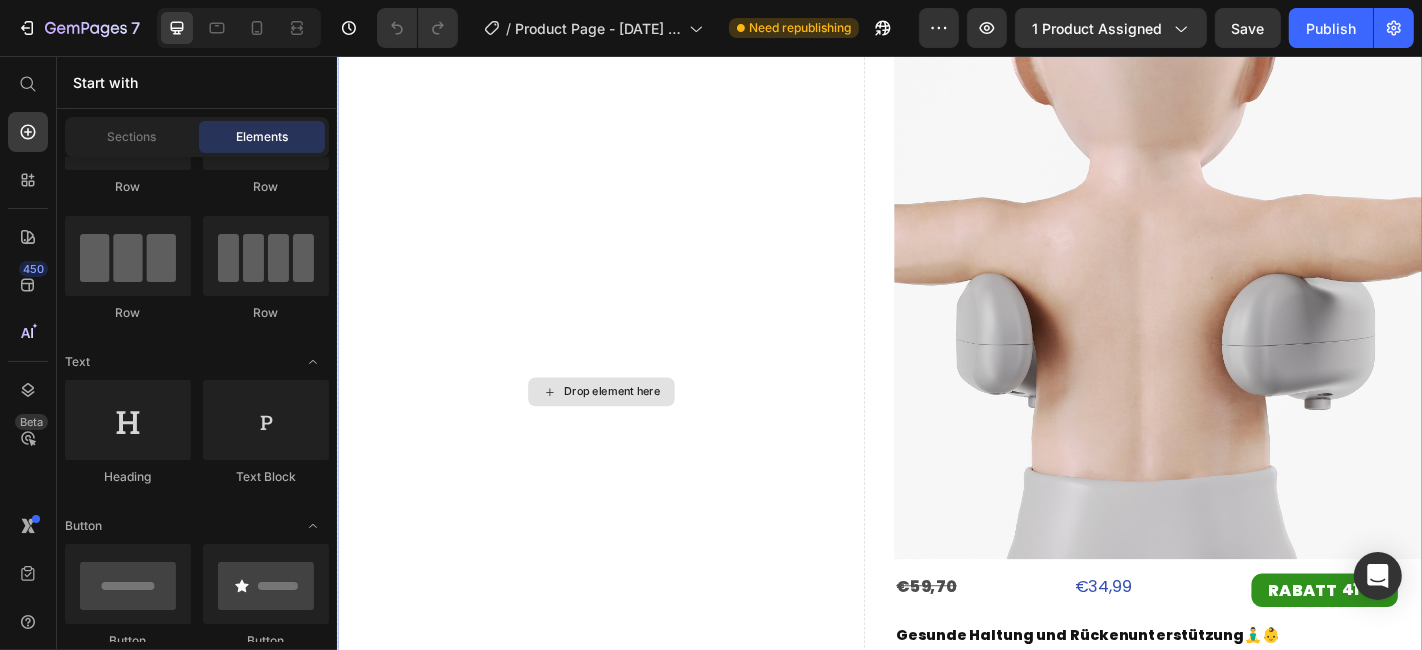 click on "Drop element here" at bounding box center (640, 427) 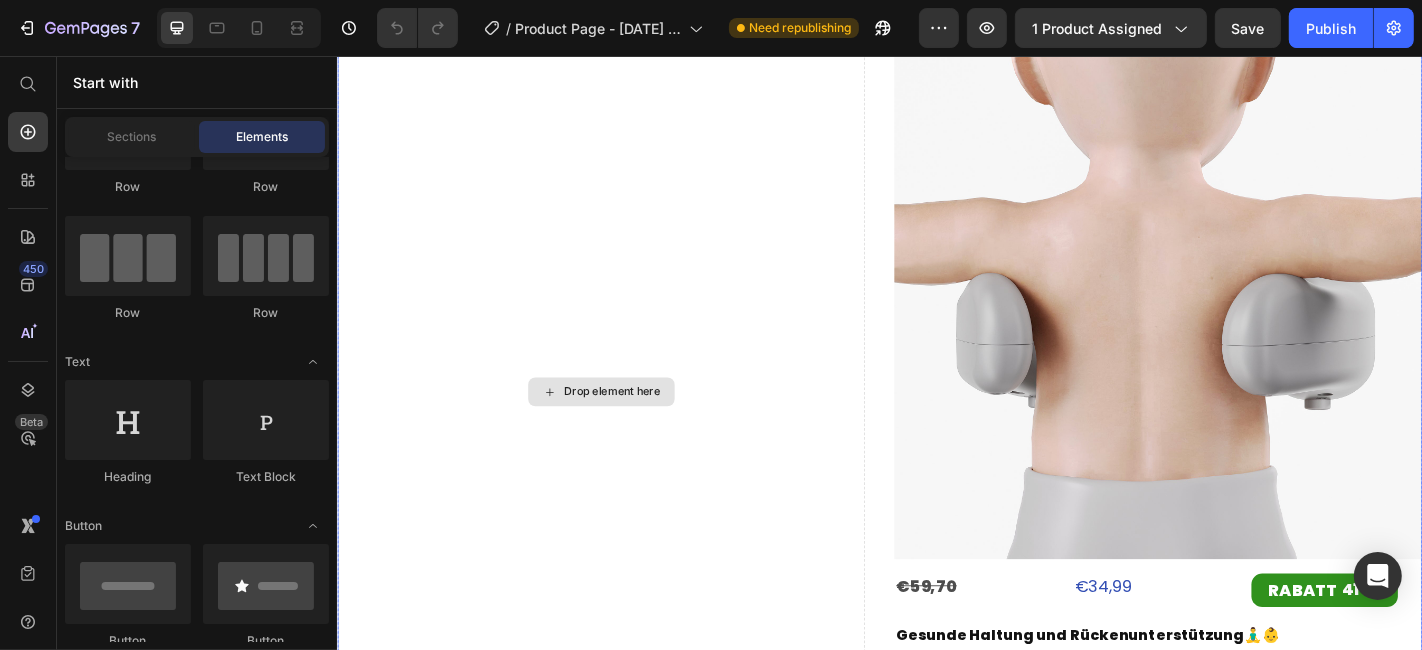 click on "Drop element here" at bounding box center (628, 427) 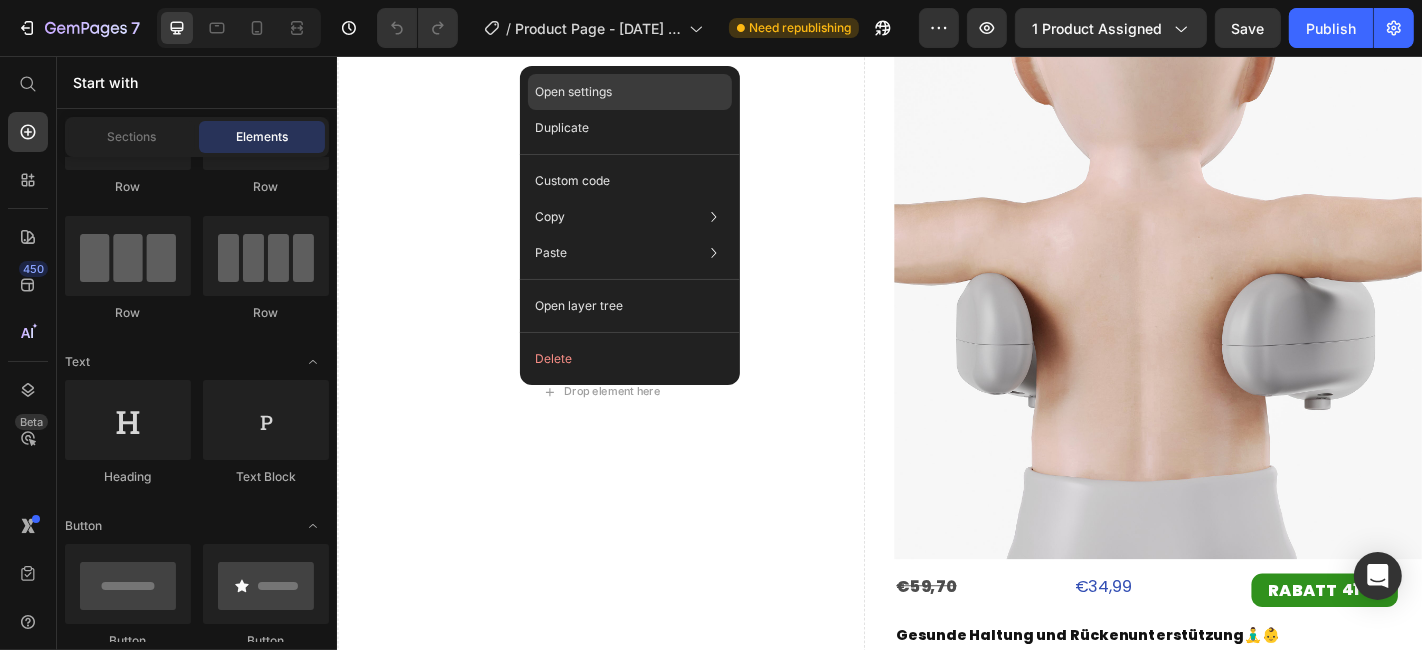 click on "Open settings" at bounding box center [574, 92] 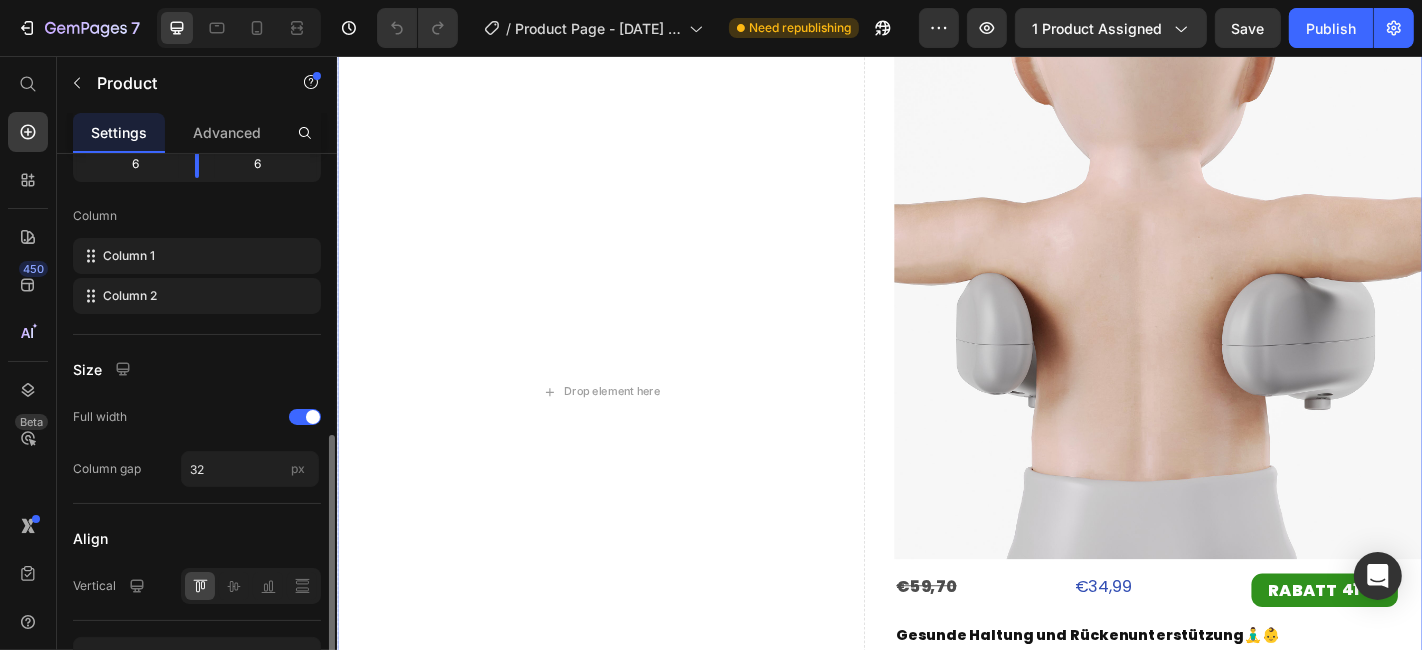 scroll, scrollTop: 0, scrollLeft: 0, axis: both 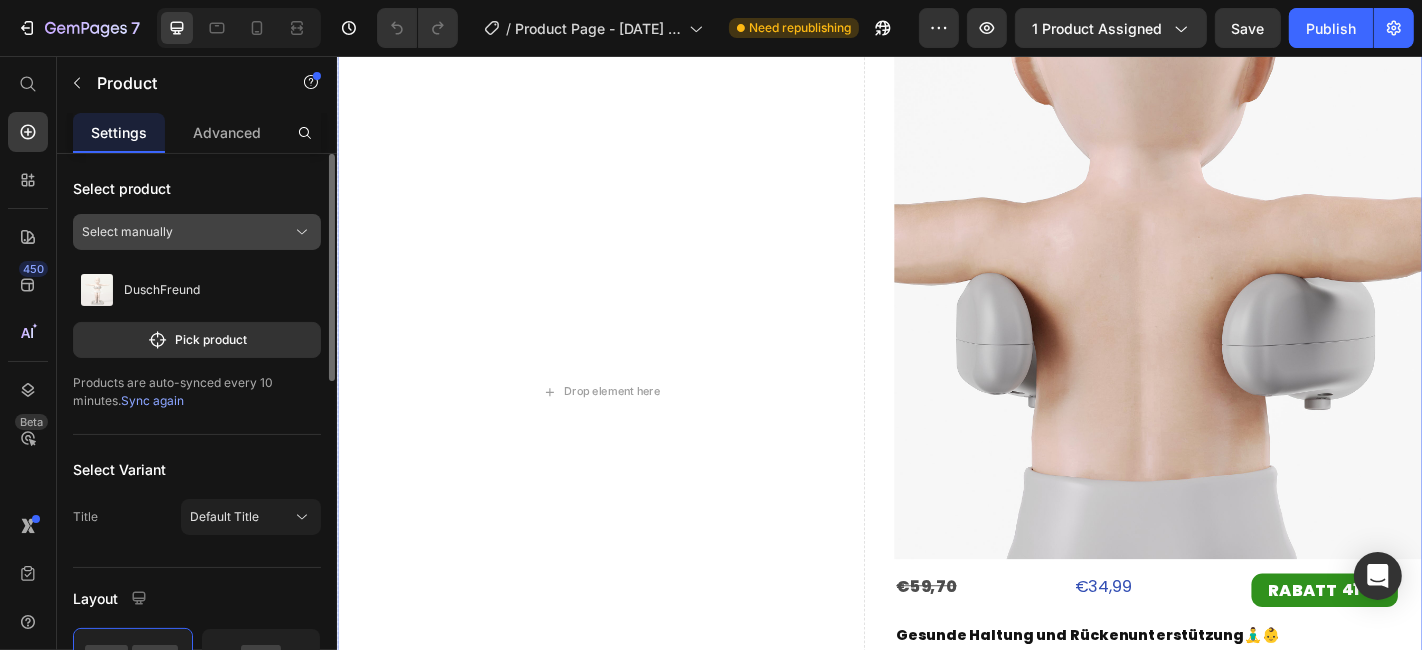 click on "Select manually" 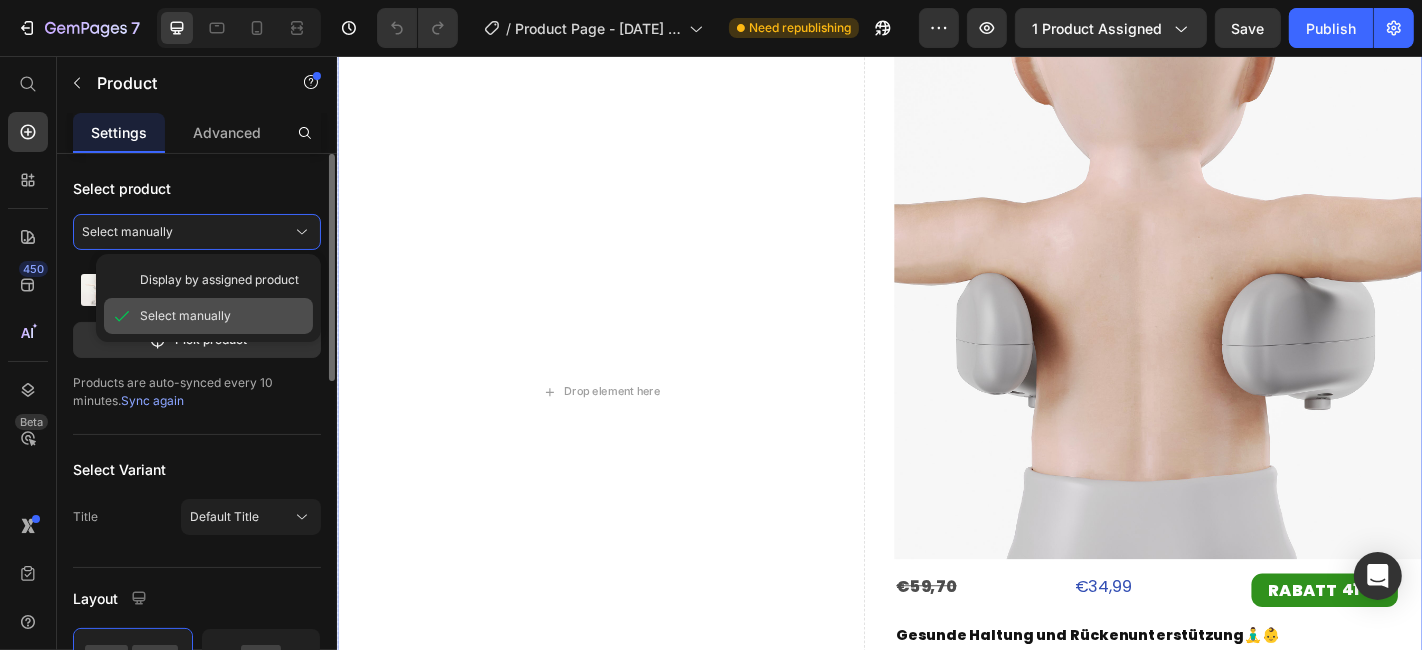 click on "Select manually" at bounding box center (222, 316) 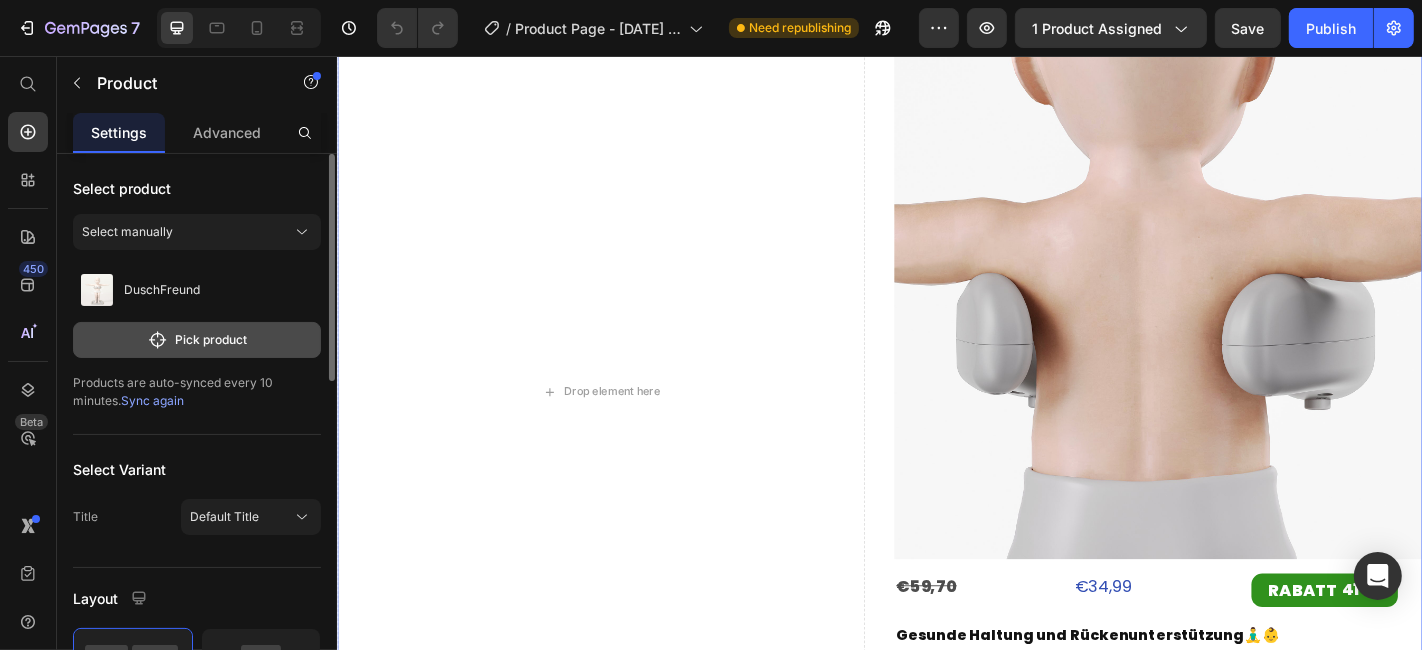click 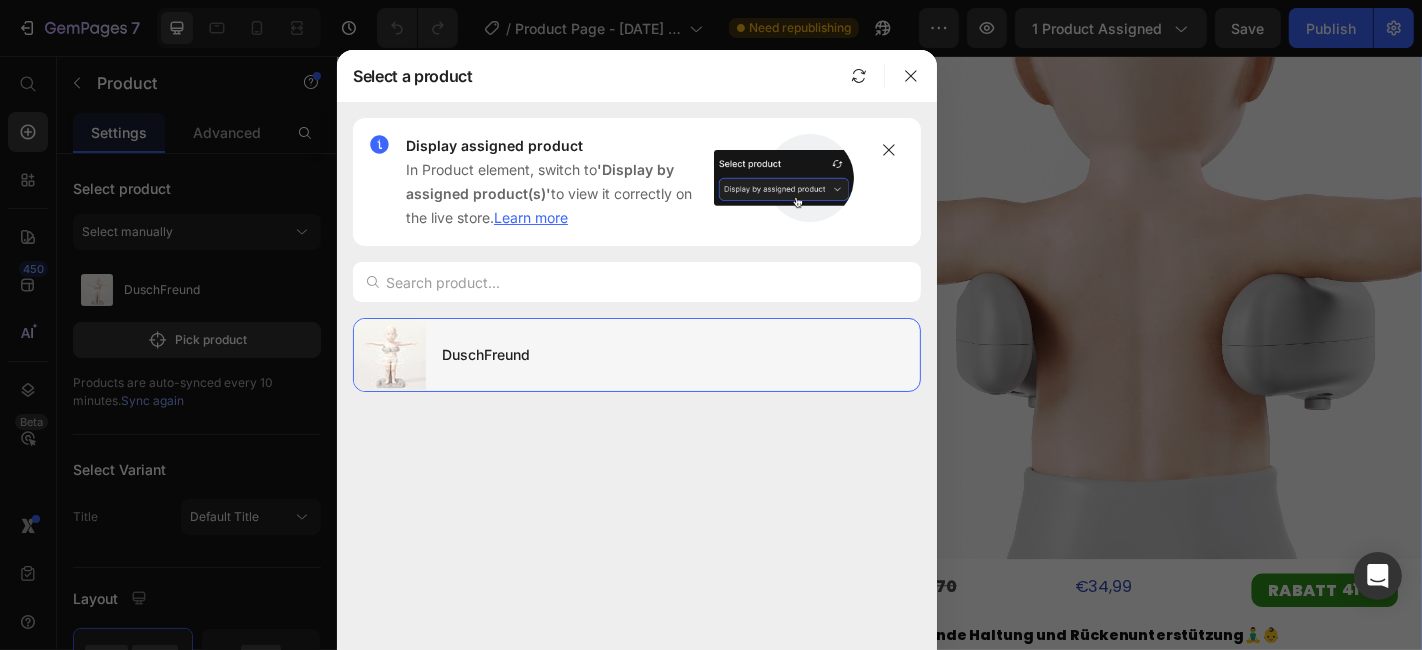 click at bounding box center (390, 355) 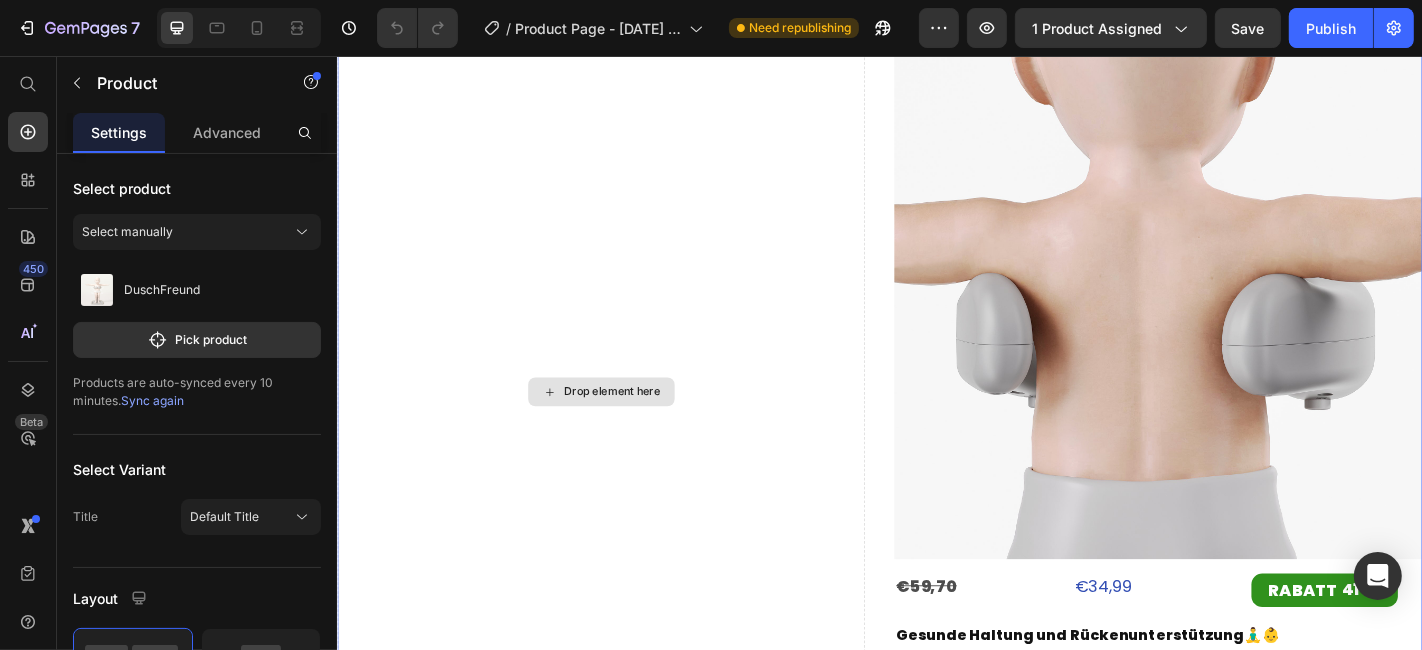 click on "Drop element here" at bounding box center (640, 427) 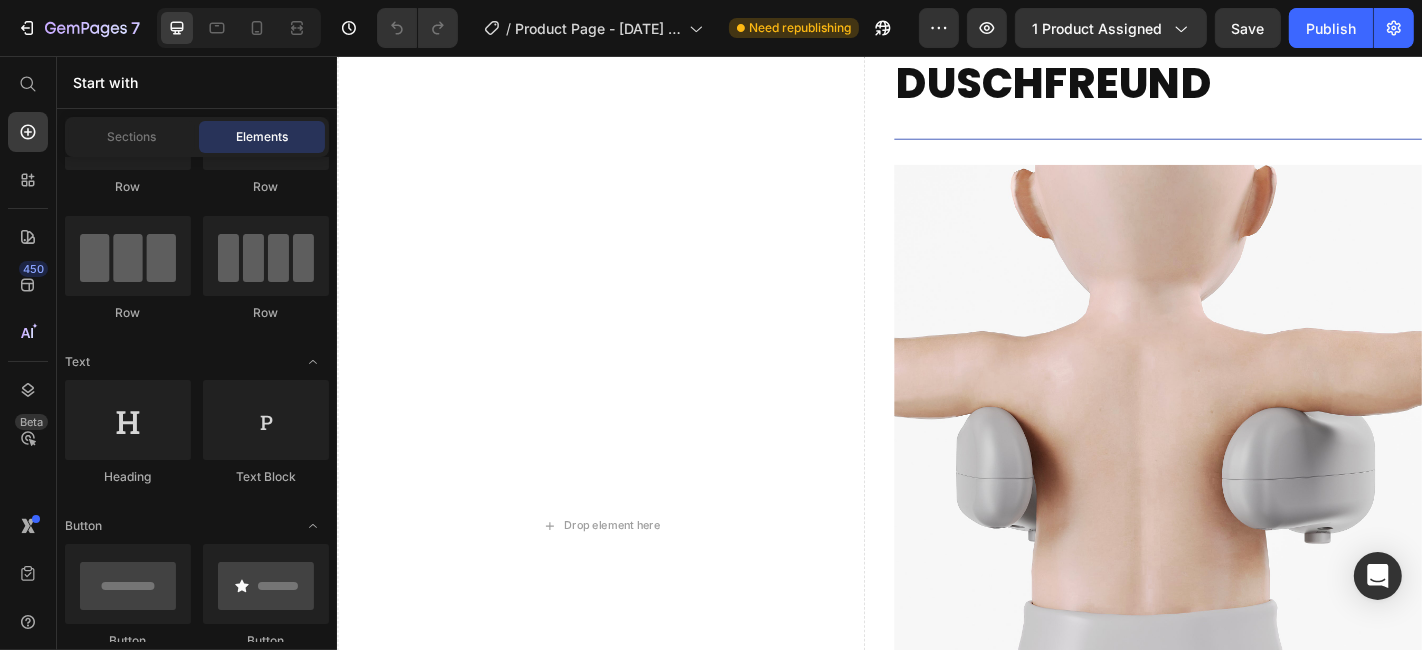 scroll, scrollTop: 0, scrollLeft: 0, axis: both 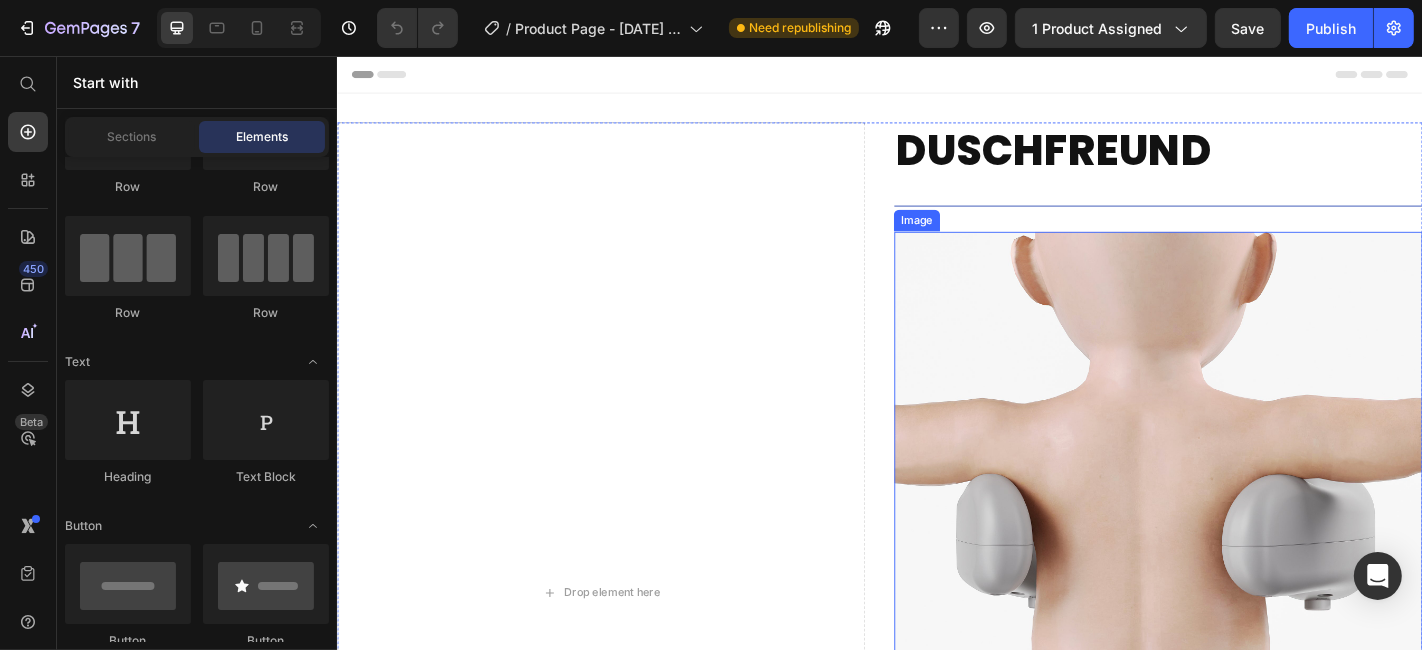 click at bounding box center (1244, 542) 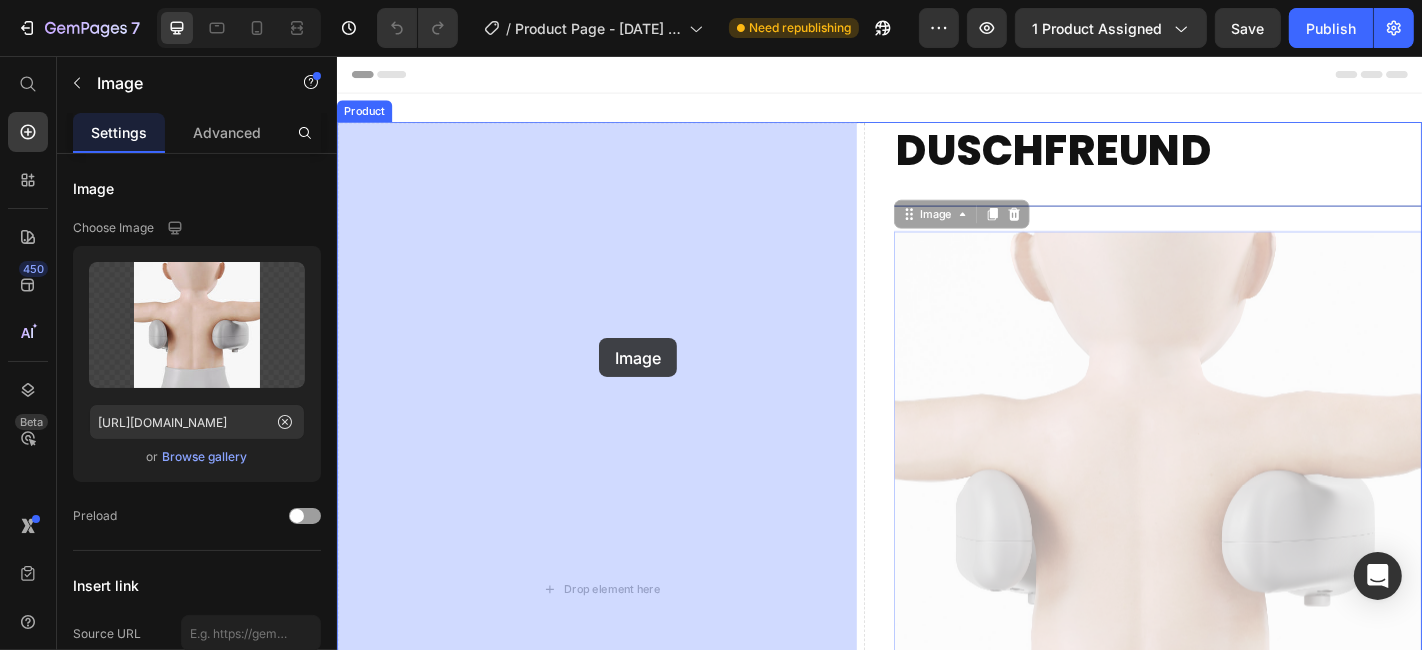 drag, startPoint x: 1128, startPoint y: 361, endPoint x: 625, endPoint y: 367, distance: 503.0358 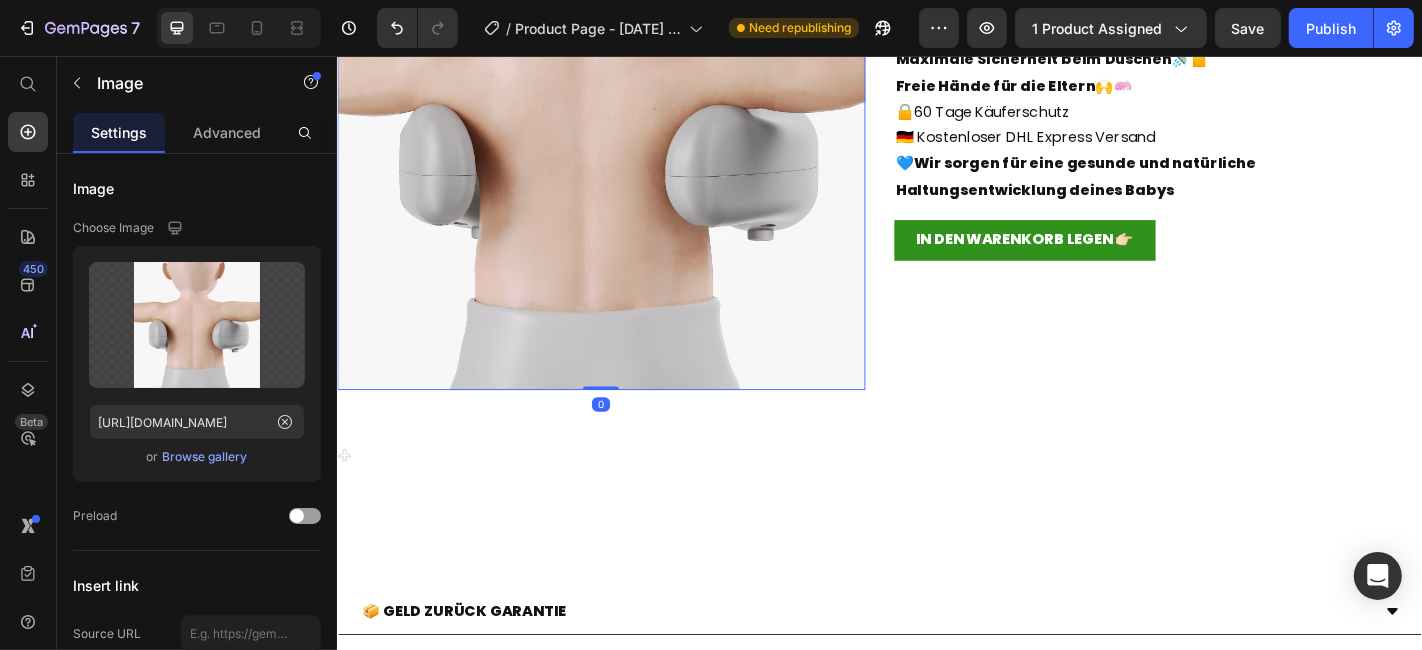scroll, scrollTop: 333, scrollLeft: 0, axis: vertical 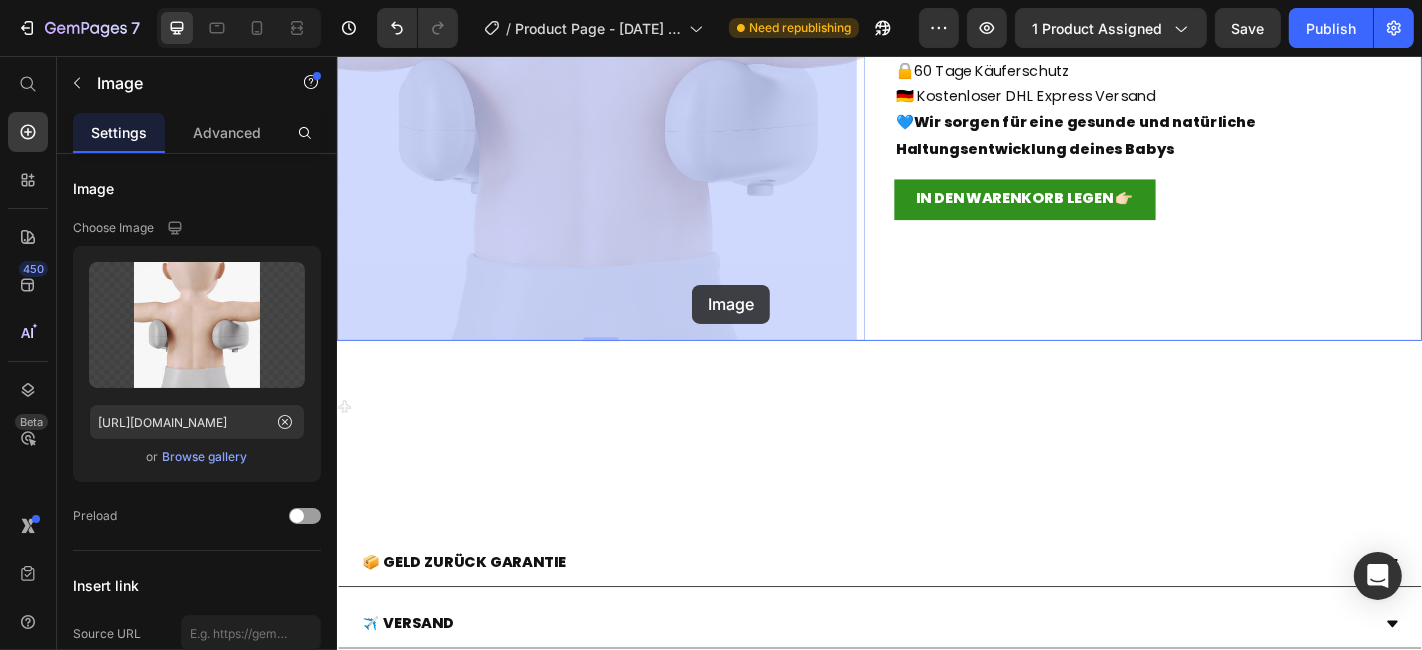 drag, startPoint x: 730, startPoint y: 241, endPoint x: 729, endPoint y: 309, distance: 68.007355 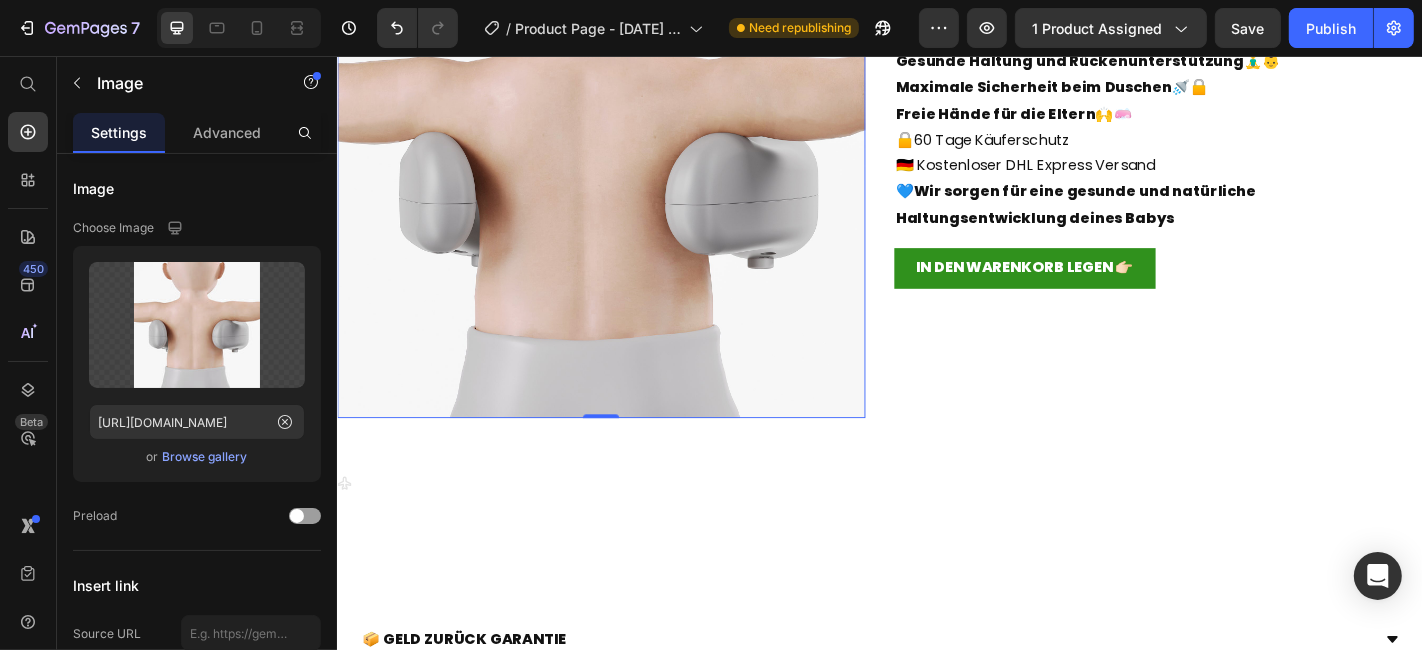 scroll, scrollTop: 0, scrollLeft: 0, axis: both 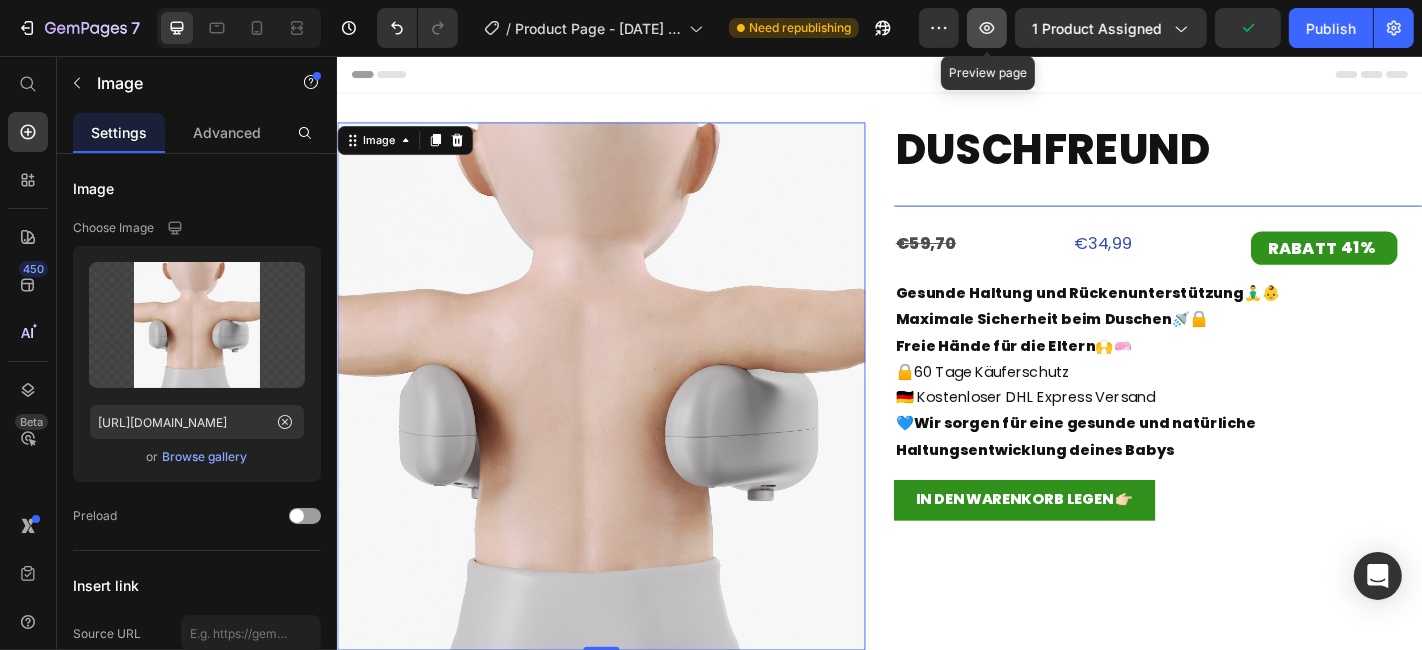 click 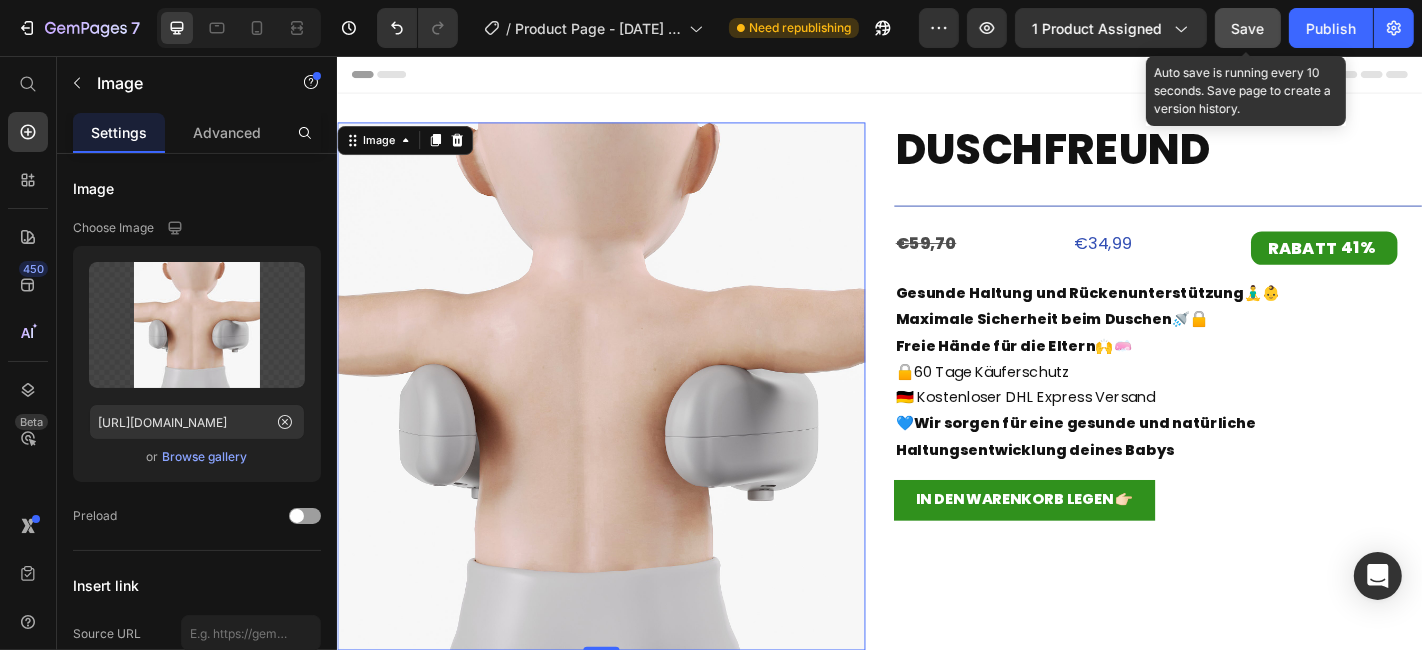 click on "Save" at bounding box center [1248, 28] 